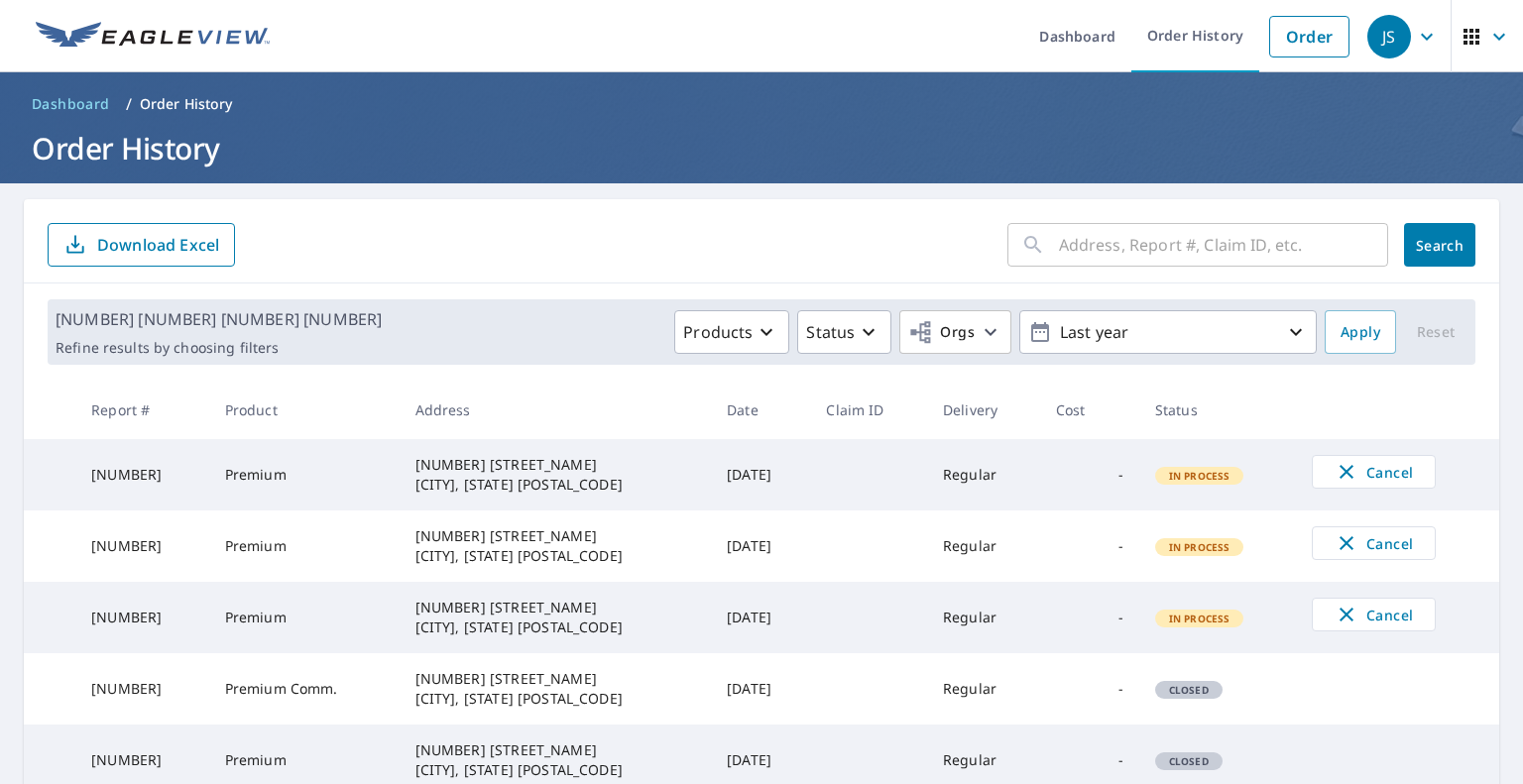 scroll, scrollTop: 0, scrollLeft: 0, axis: both 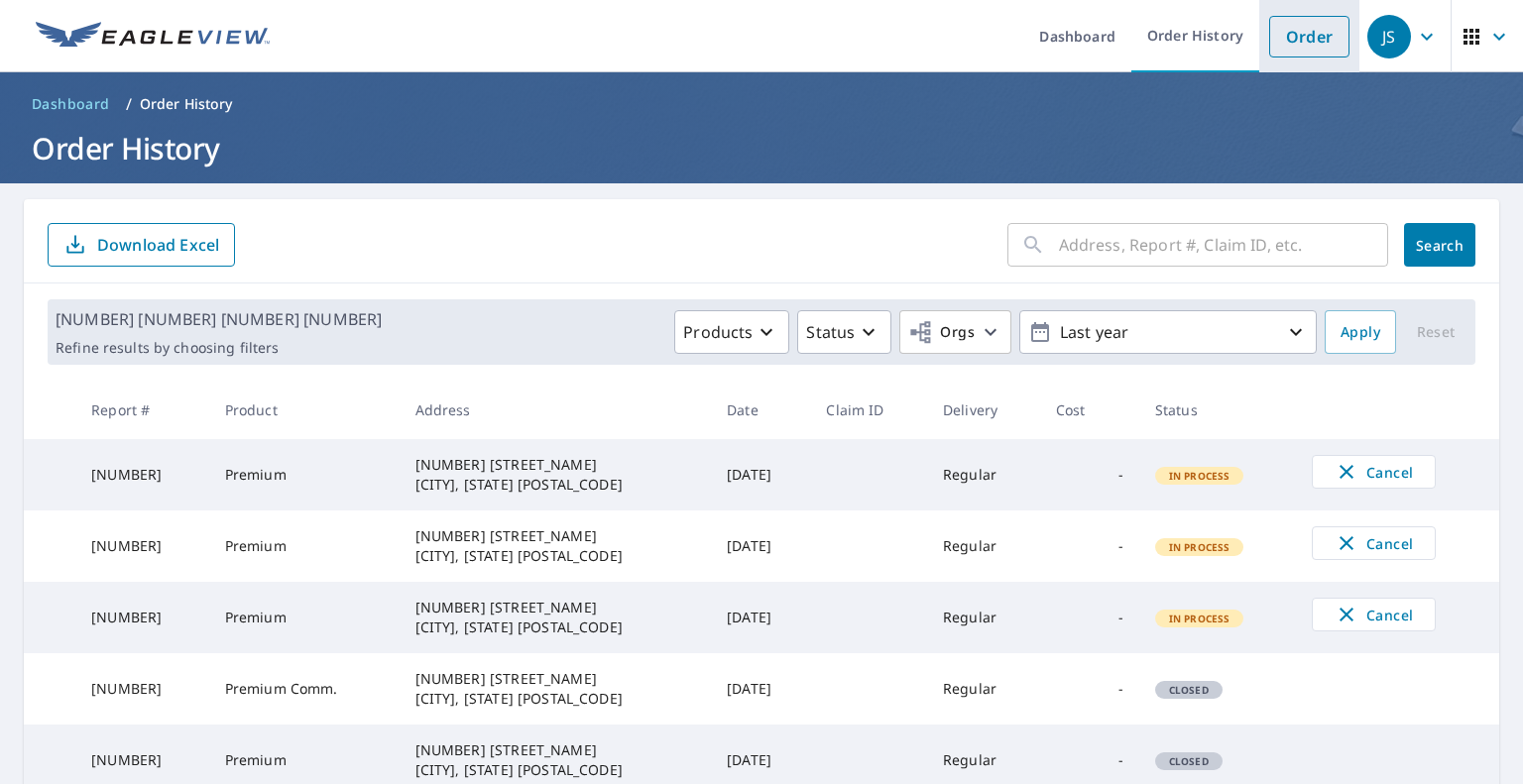 click on "Order" at bounding box center [1309, 37] 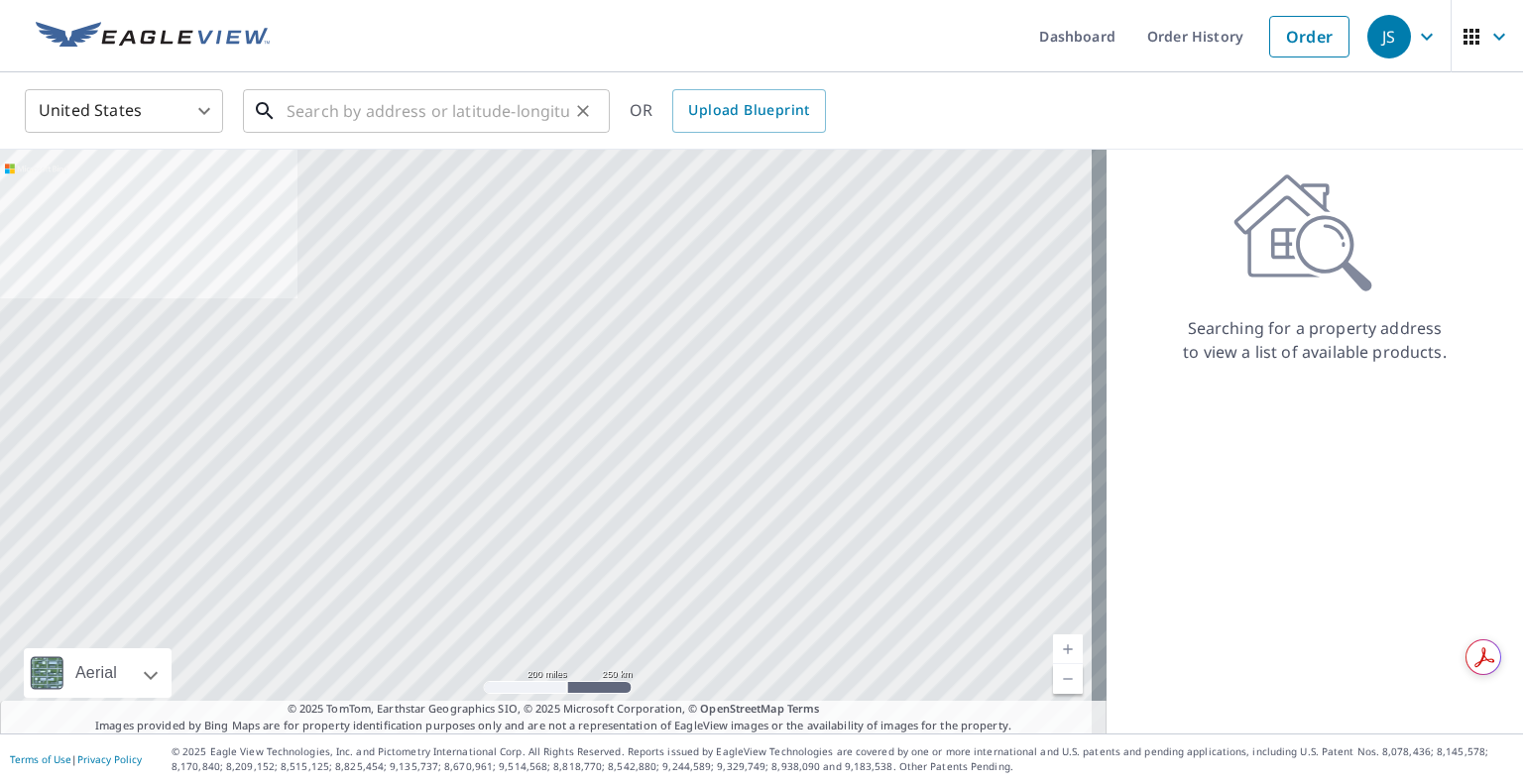 click at bounding box center (427, 111) 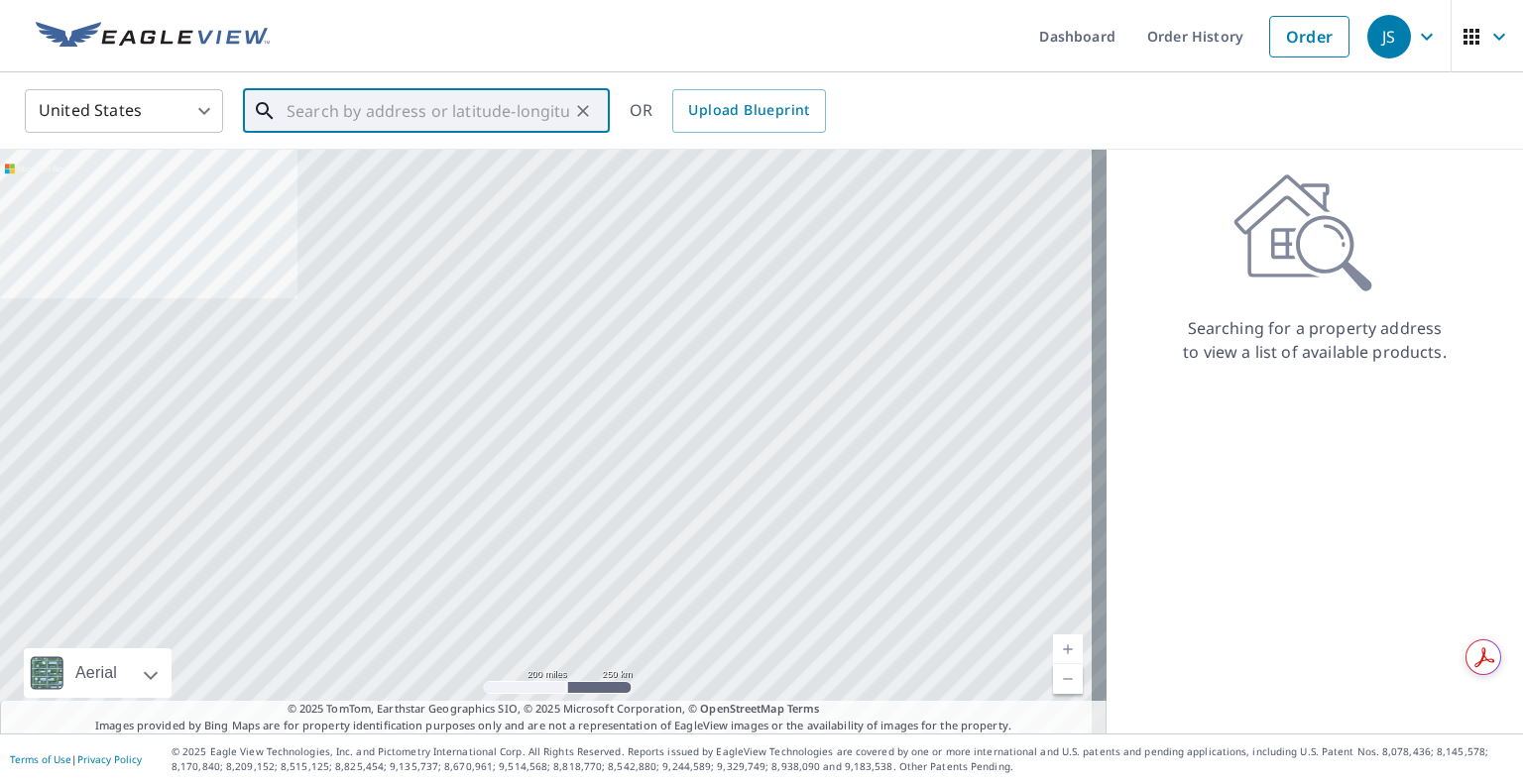 paste on "[NUMBER] [STREET_NAME]" 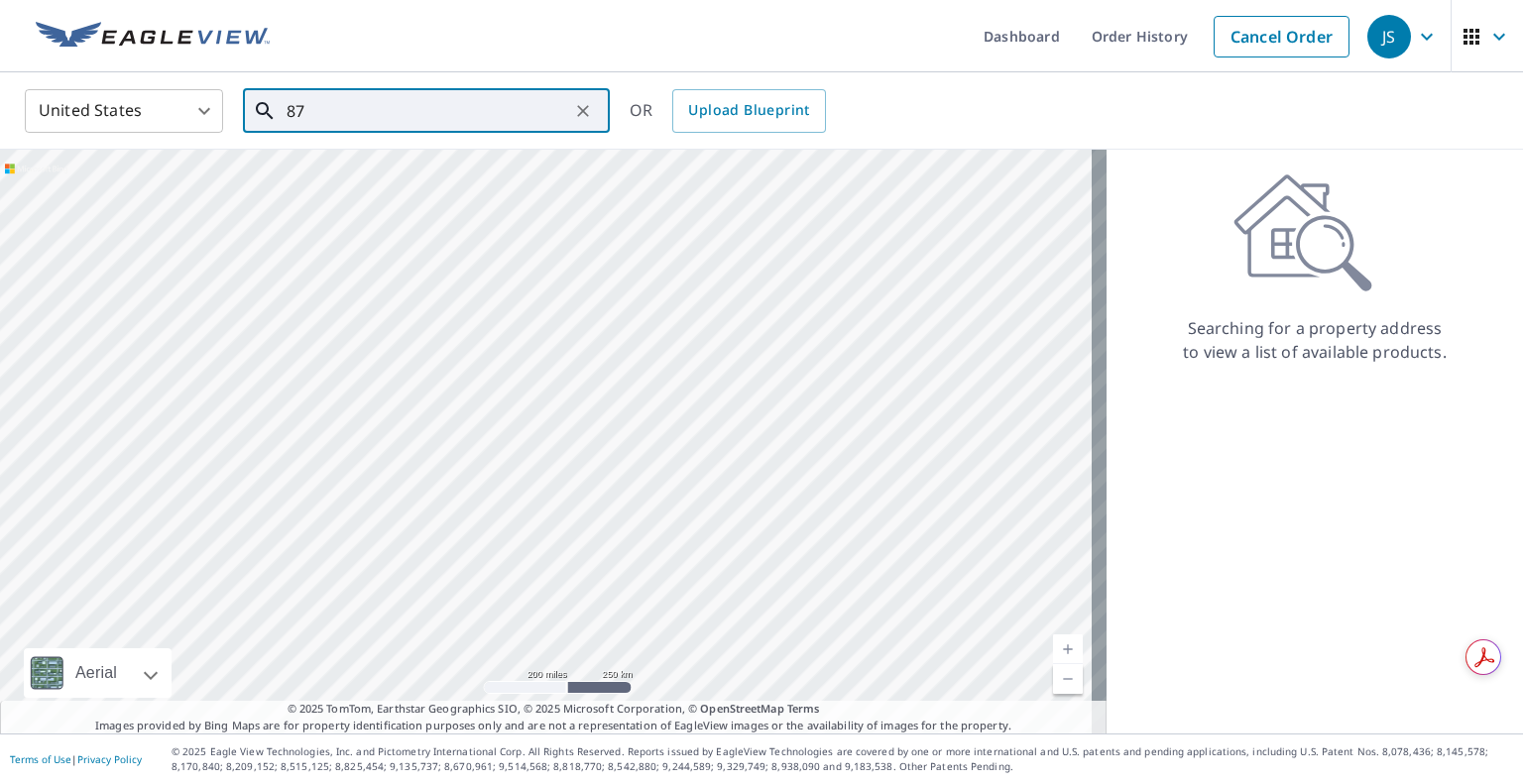 type on "8" 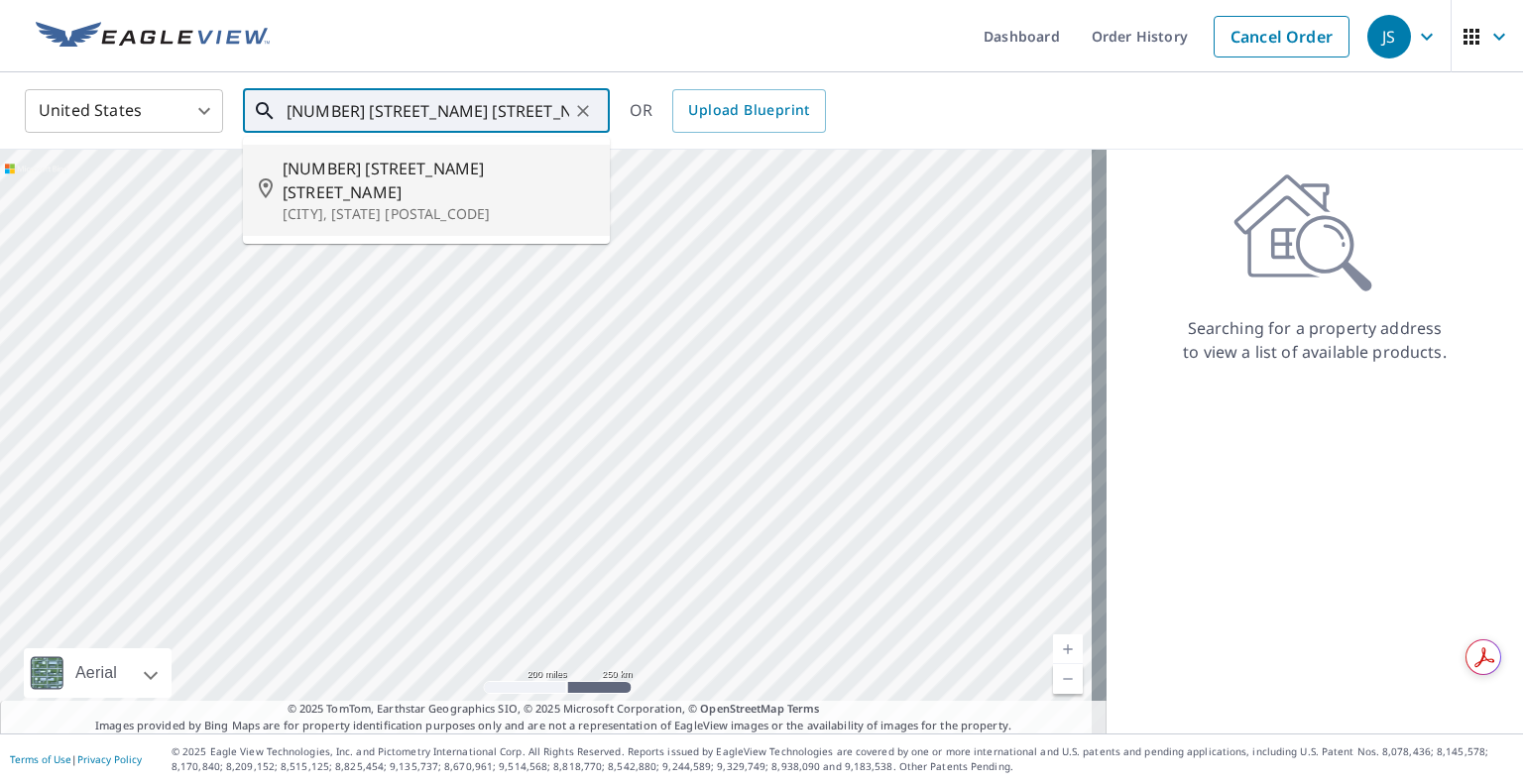 click on "[NUMBER] [STREET_NAME] [STREET_NAME]" at bounding box center [438, 180] 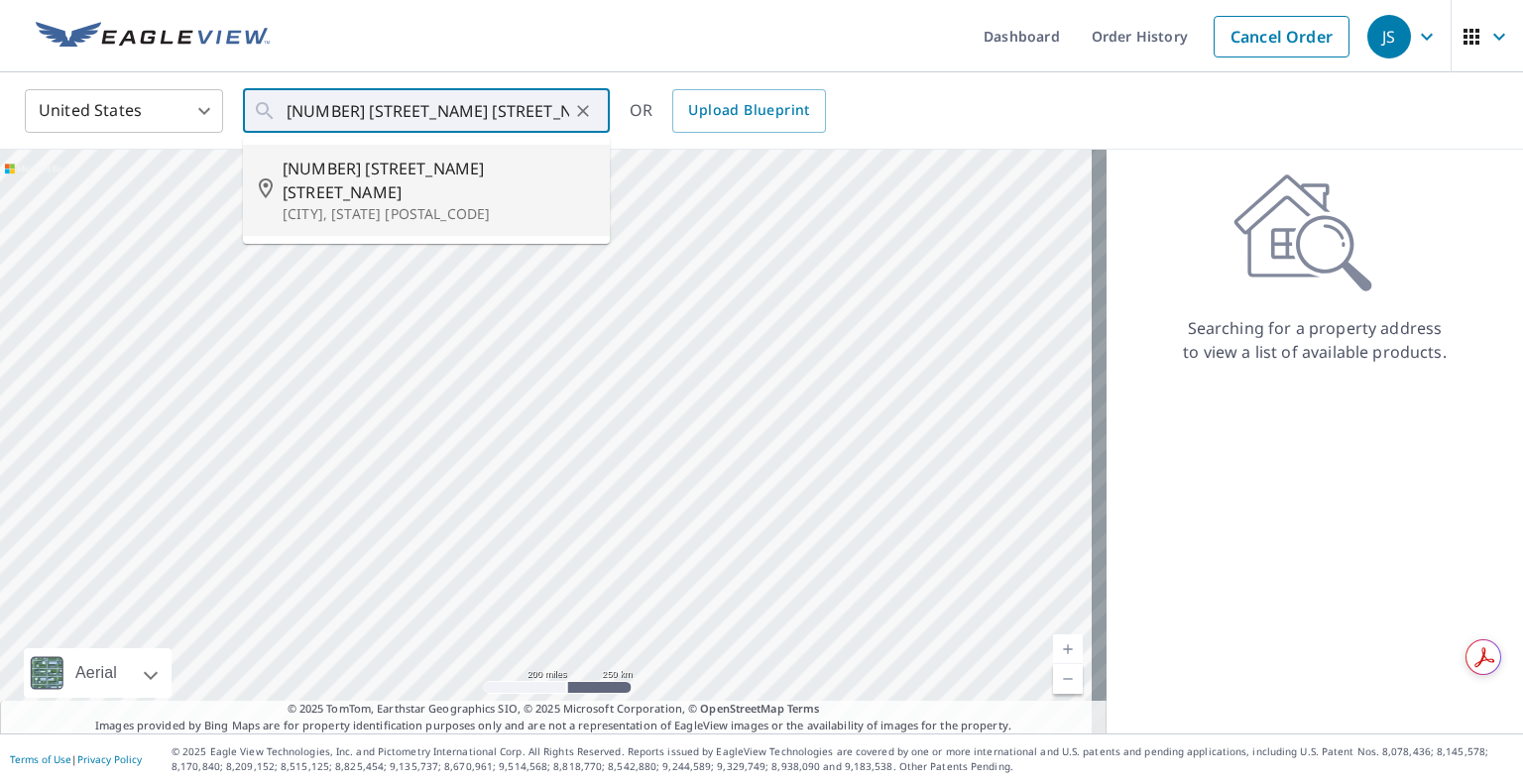 type on "[NUMBER] [STREET_NAME] [STREET_NAME], [CITY], [STATE] [POSTAL_CODE]" 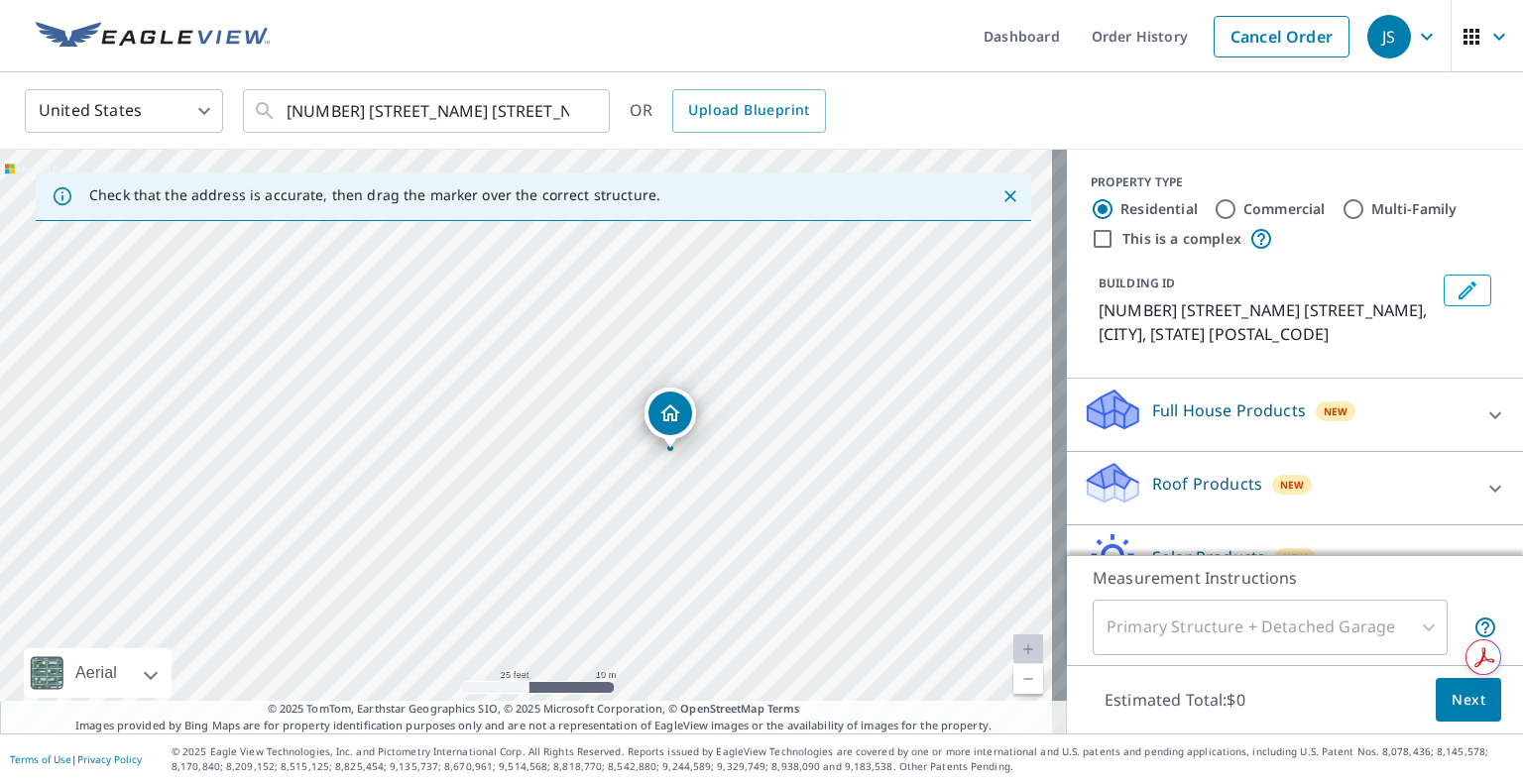 drag, startPoint x: 517, startPoint y: 381, endPoint x: 670, endPoint y: 514, distance: 202.72642 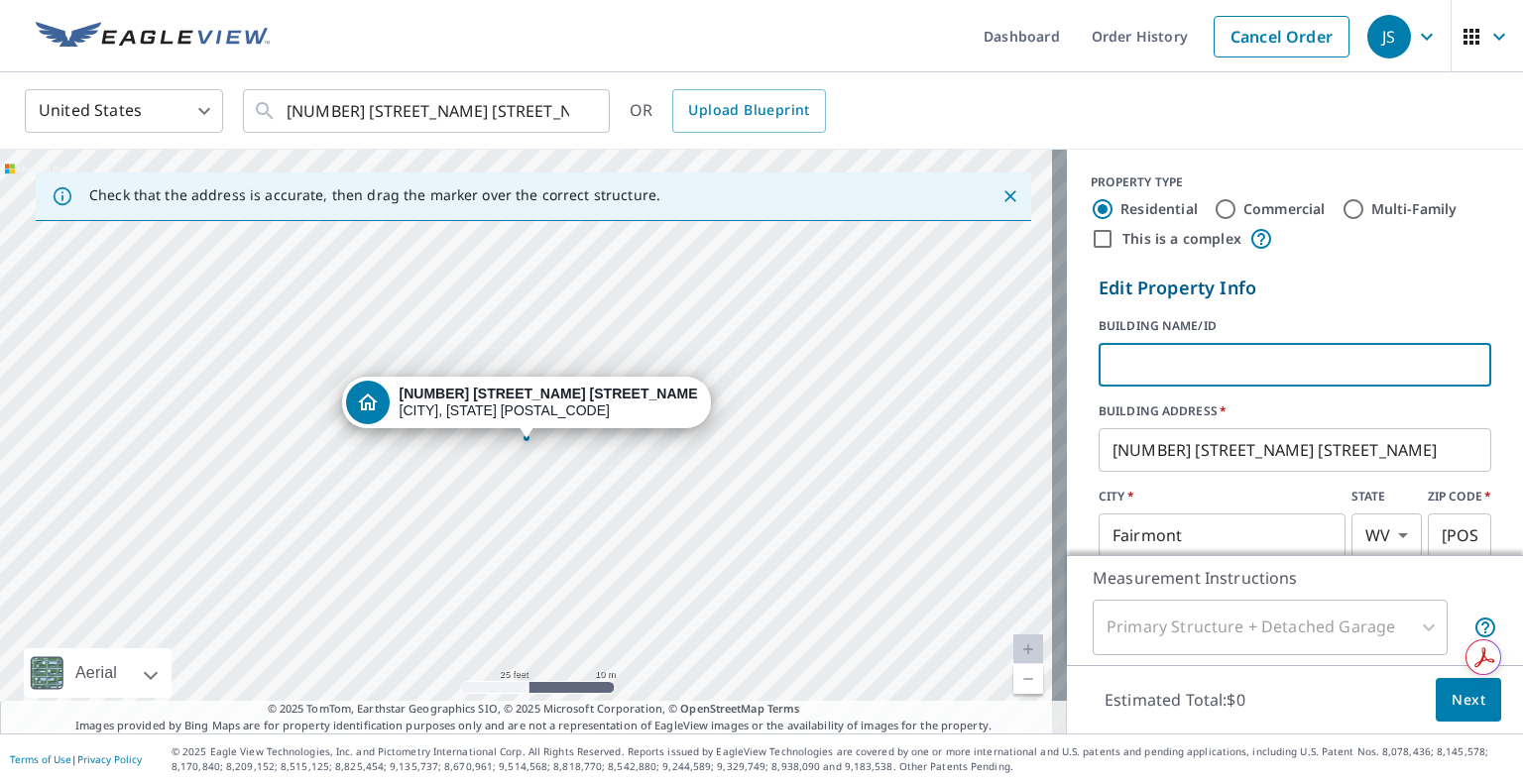 click at bounding box center (1295, 365) 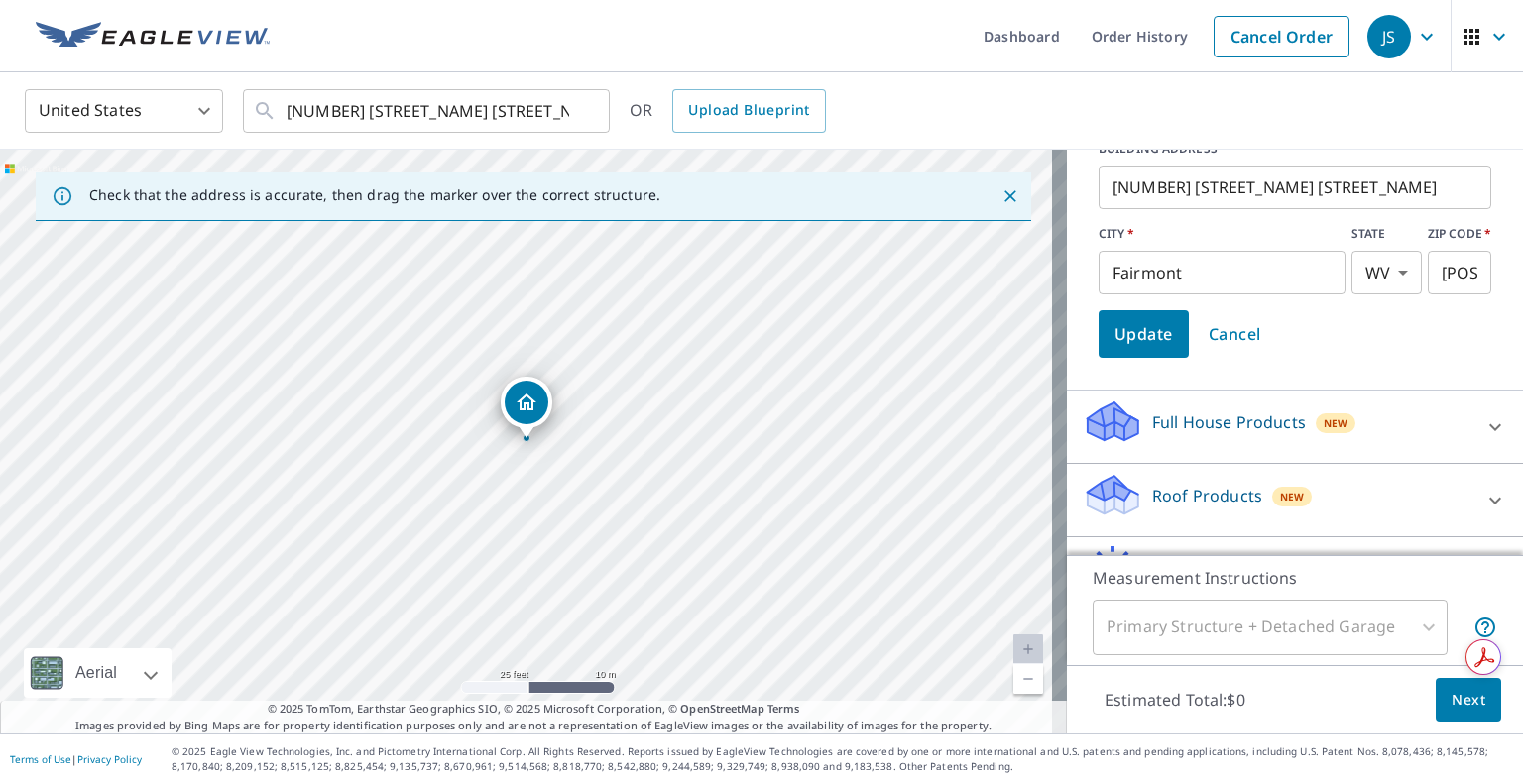 scroll, scrollTop: 297, scrollLeft: 0, axis: vertical 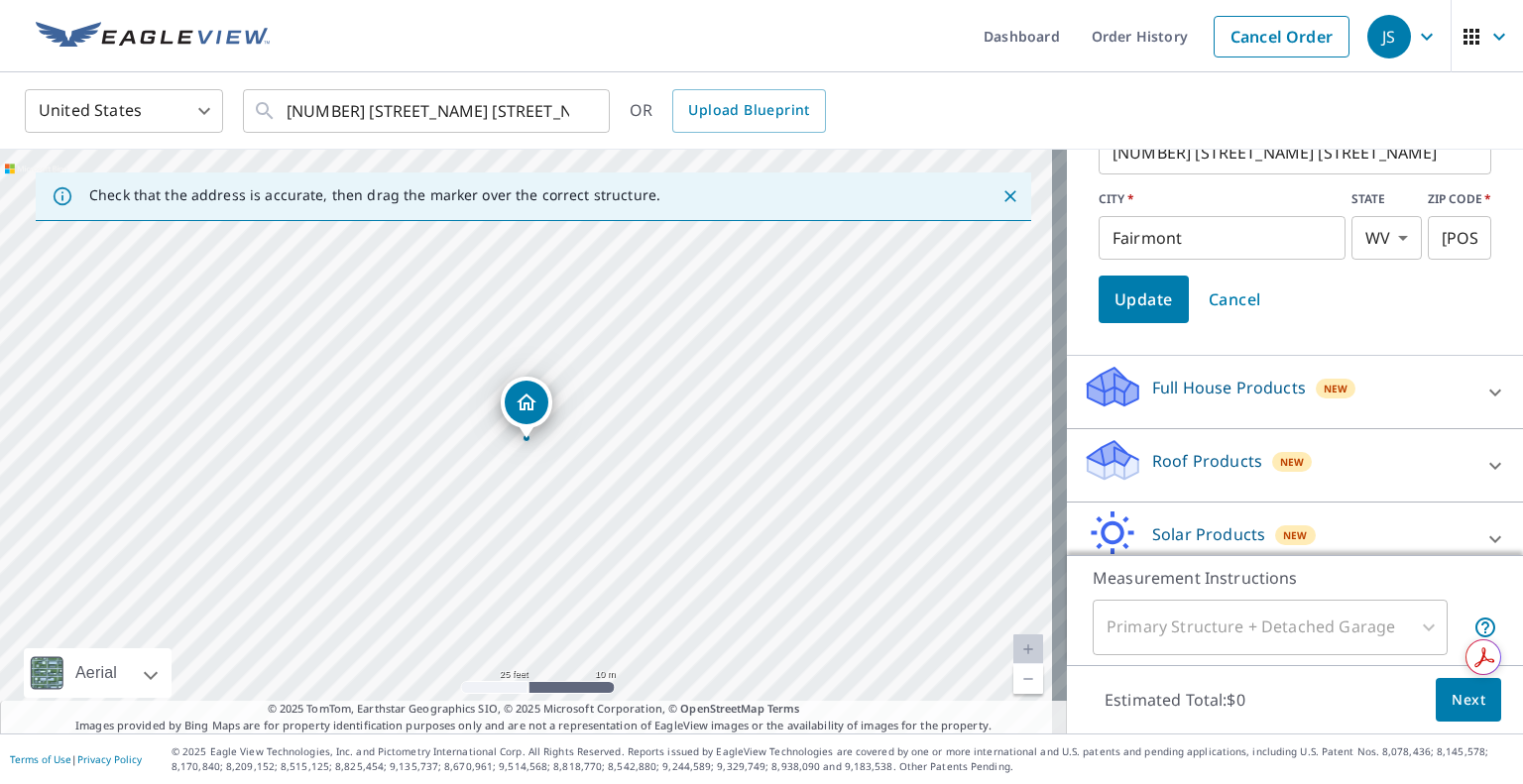 type on "[FIRST] [LAST]" 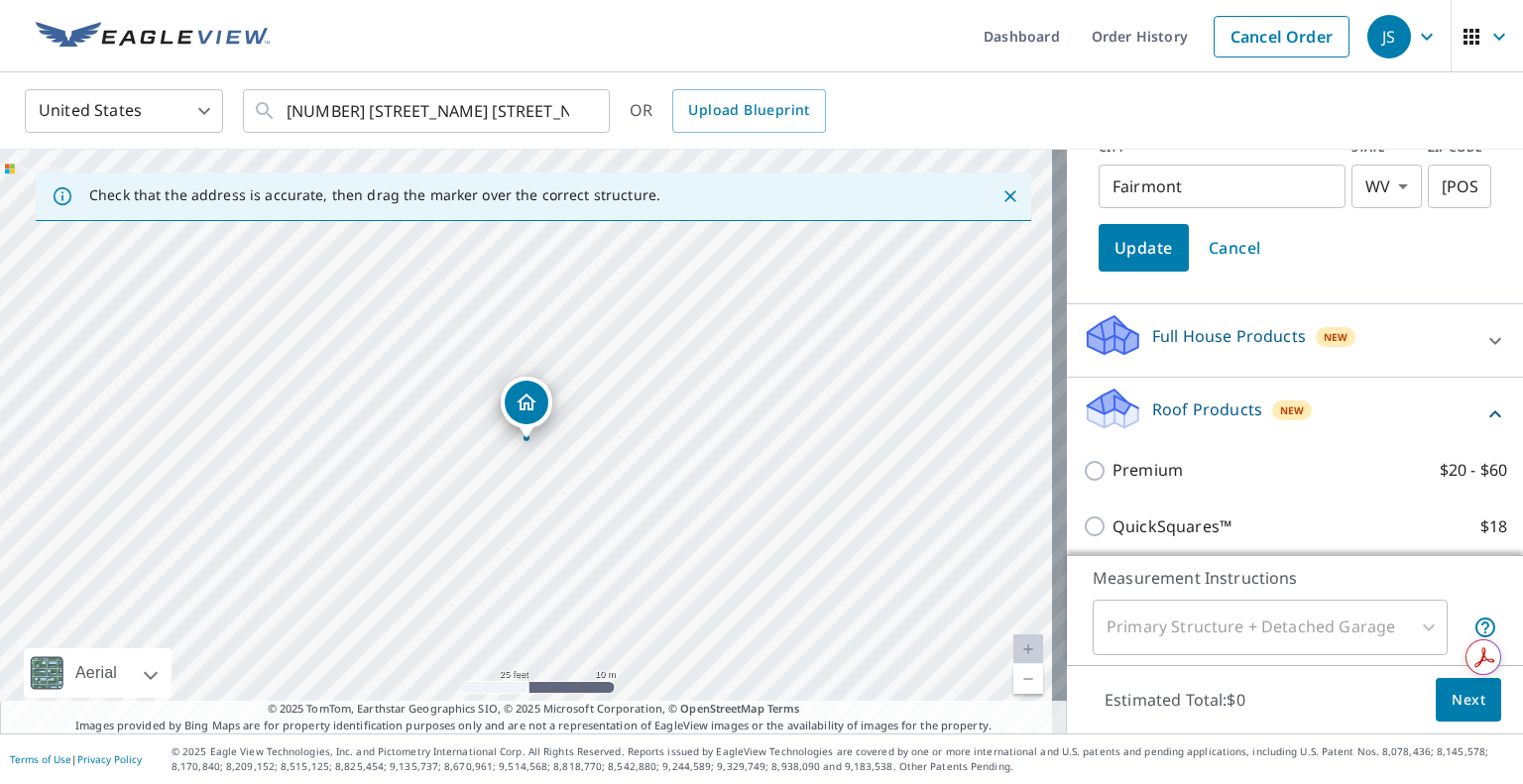 scroll, scrollTop: 396, scrollLeft: 0, axis: vertical 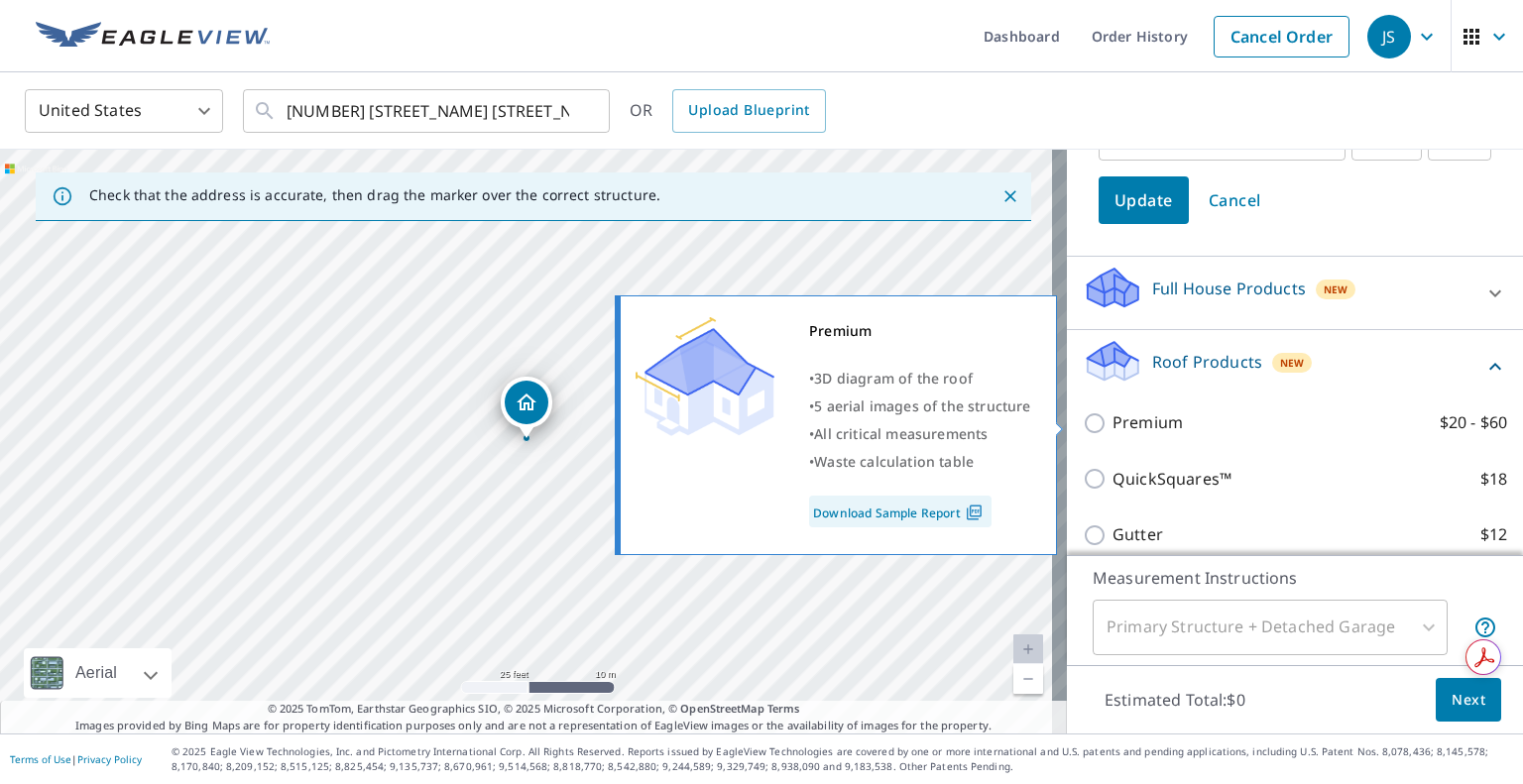 click on "Premium" at bounding box center [1147, 422] 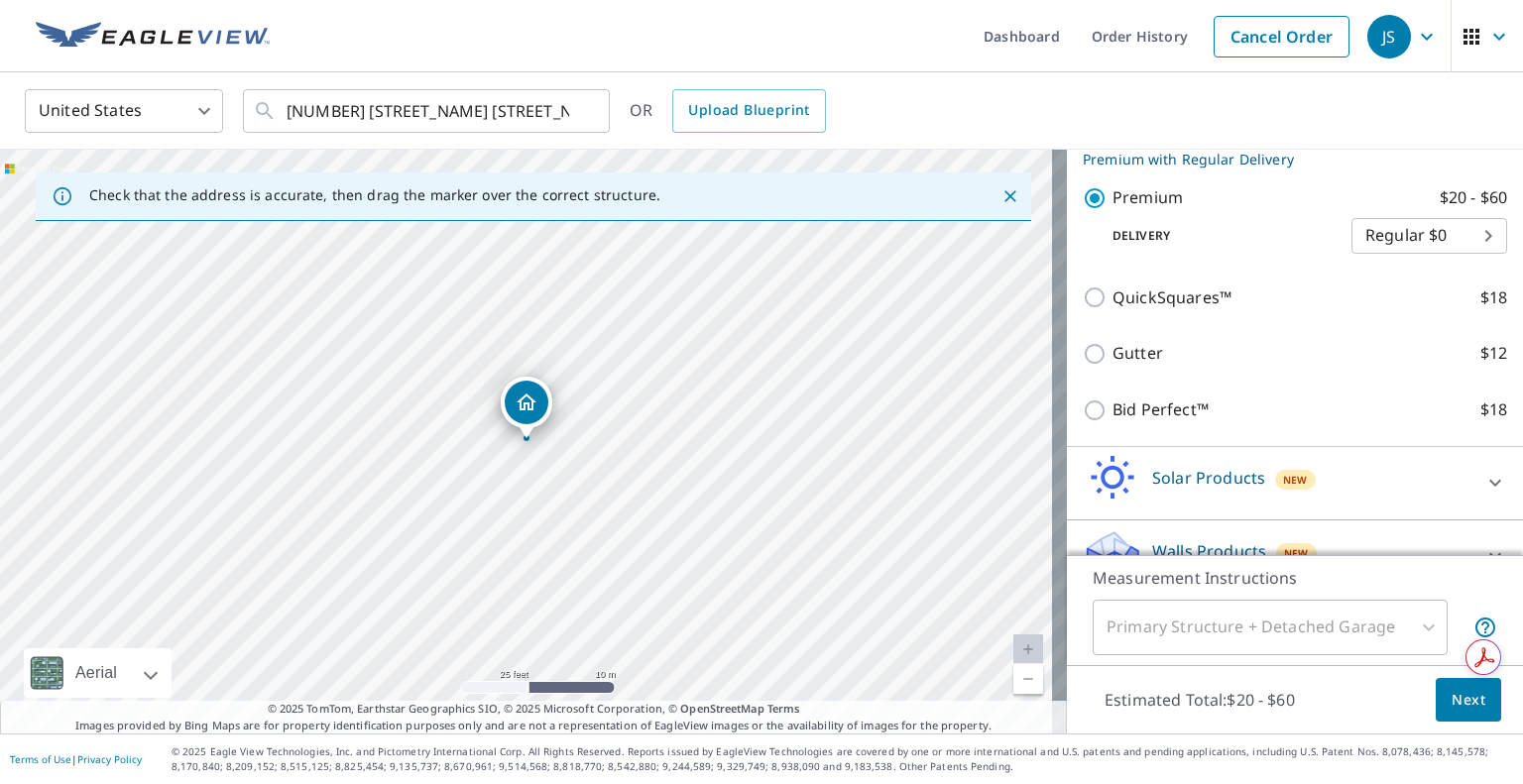 scroll, scrollTop: 678, scrollLeft: 0, axis: vertical 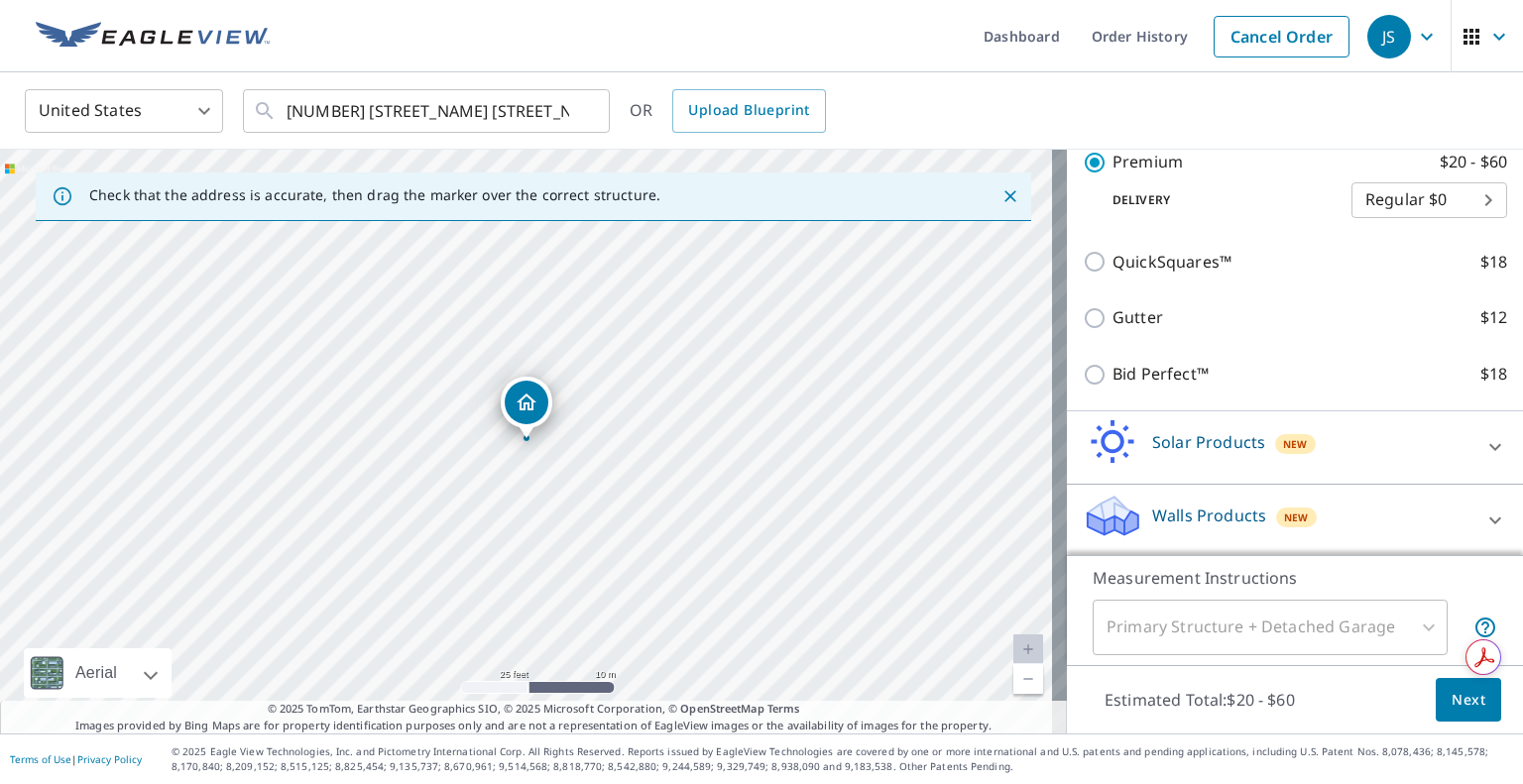 click on "Primary Structure + Detached Garage" at bounding box center (1270, 627) 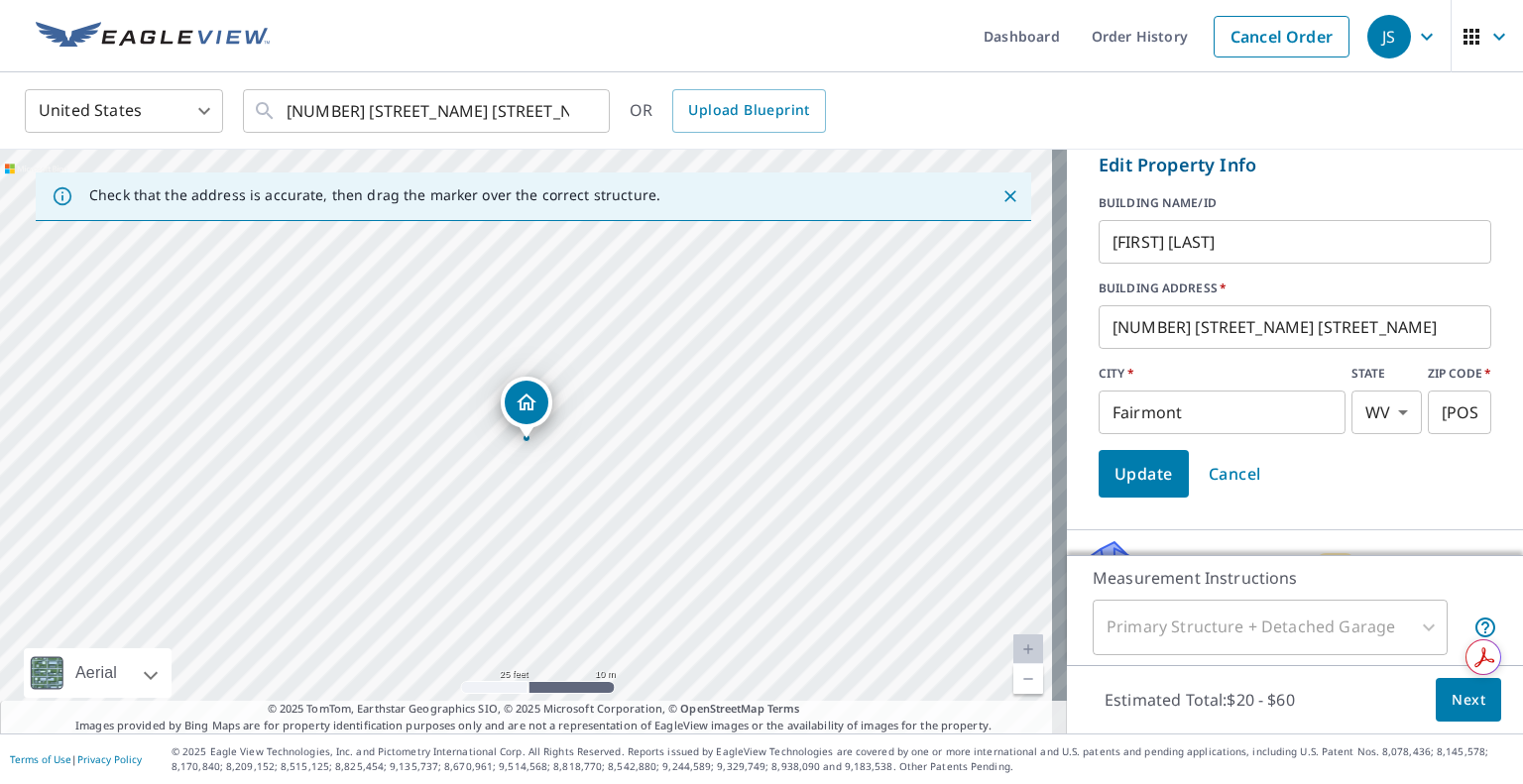 scroll, scrollTop: 99, scrollLeft: 0, axis: vertical 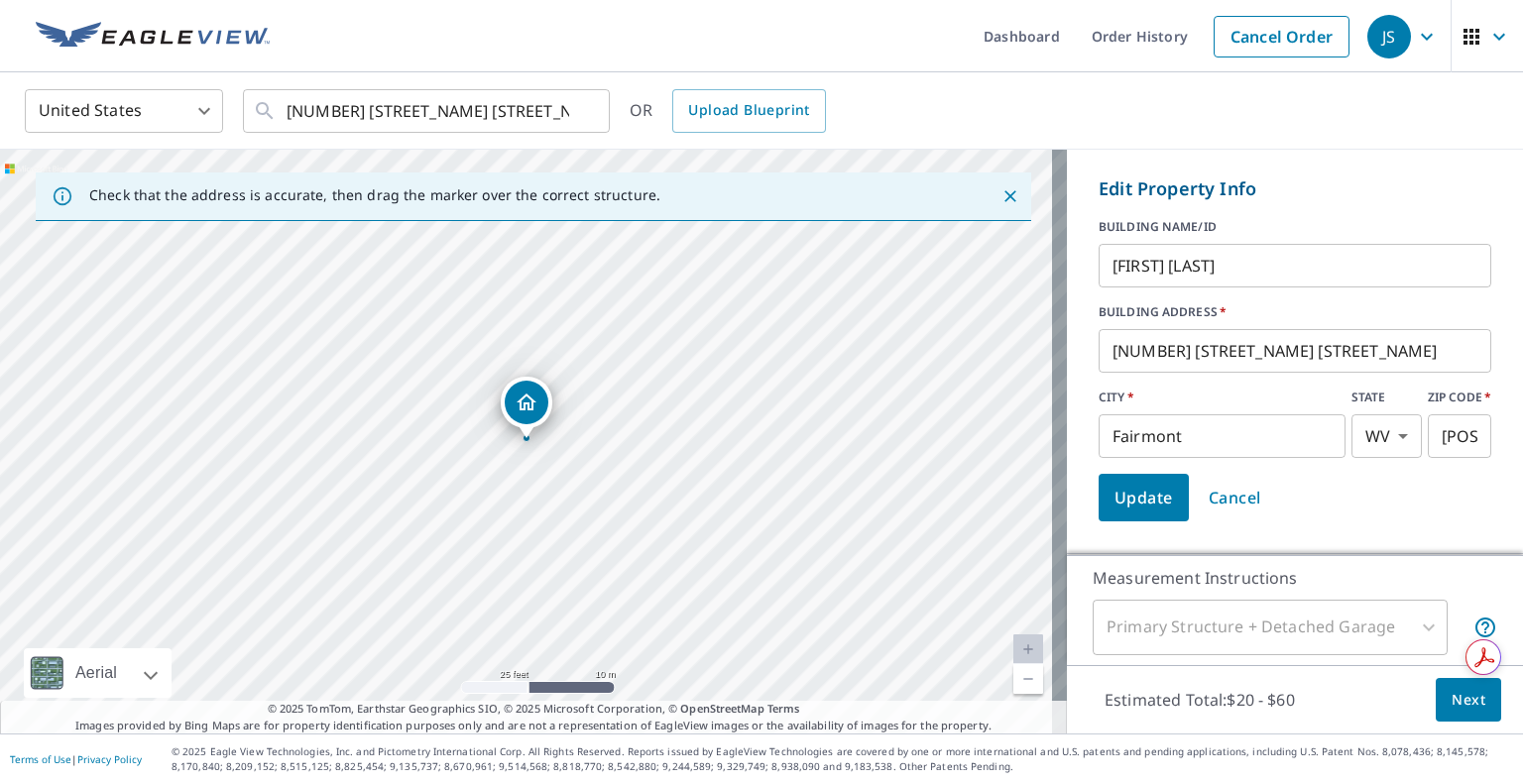 click on "Update" at bounding box center (1143, 498) 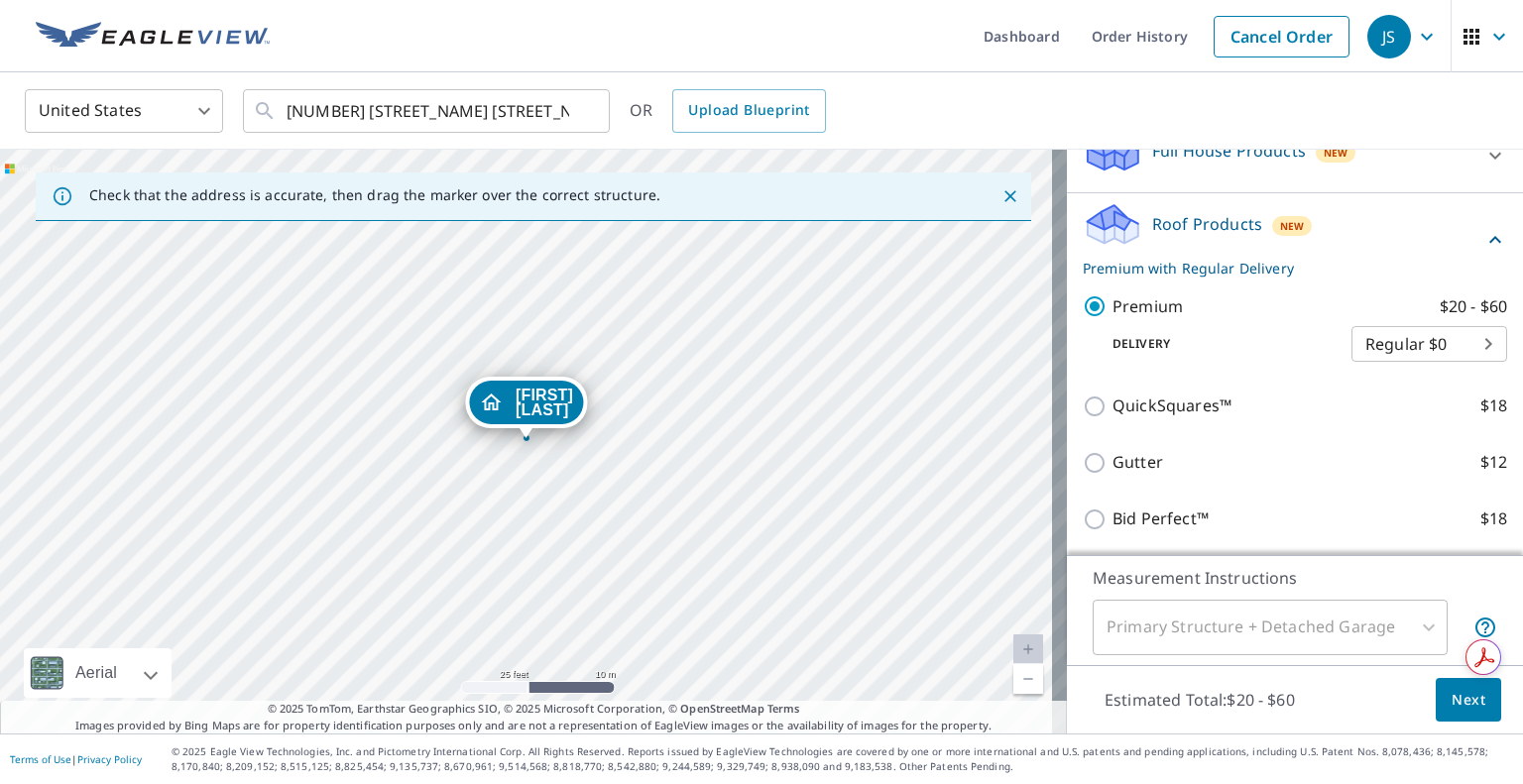 scroll, scrollTop: 381, scrollLeft: 0, axis: vertical 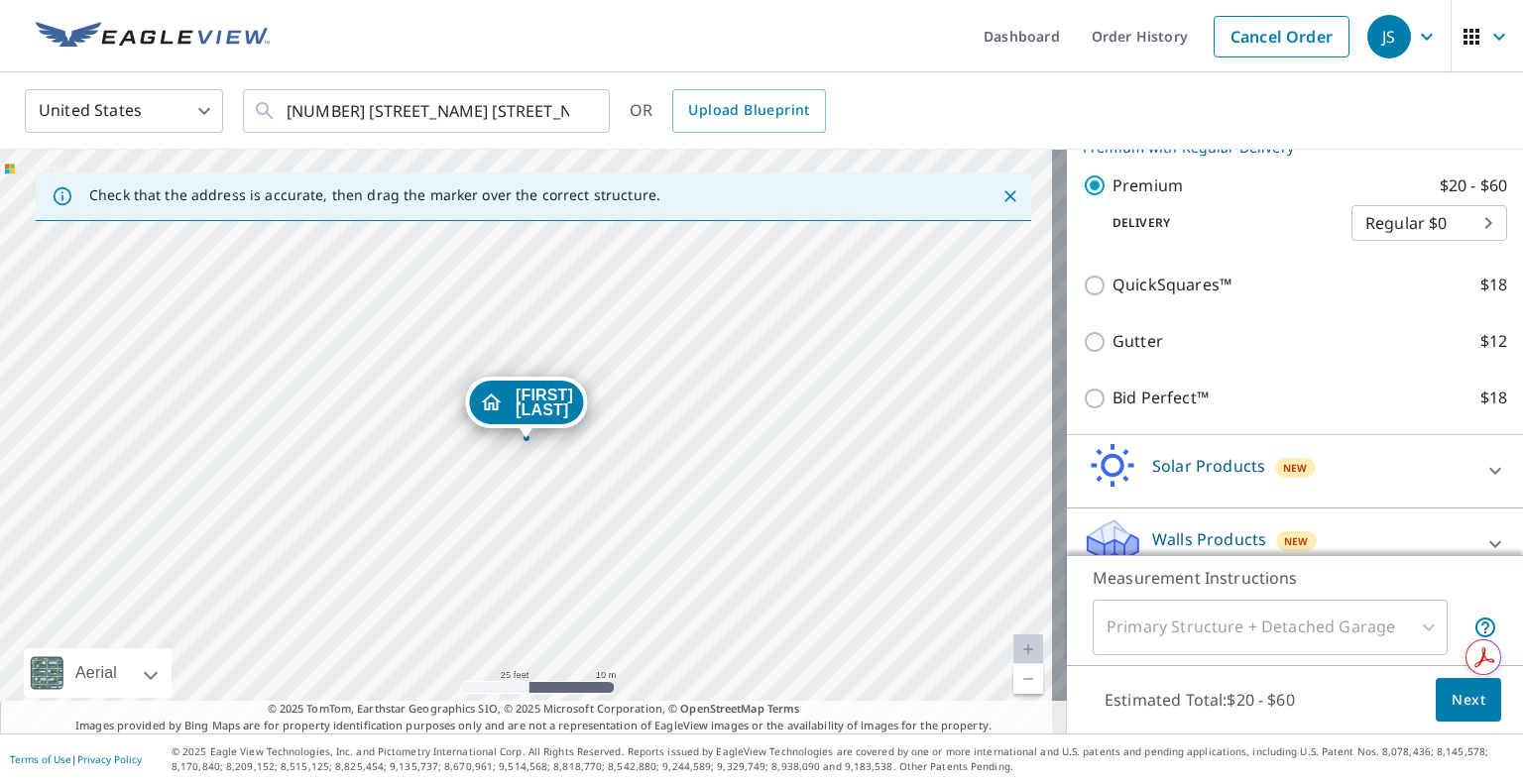 click on "Next" at bounding box center [1468, 700] 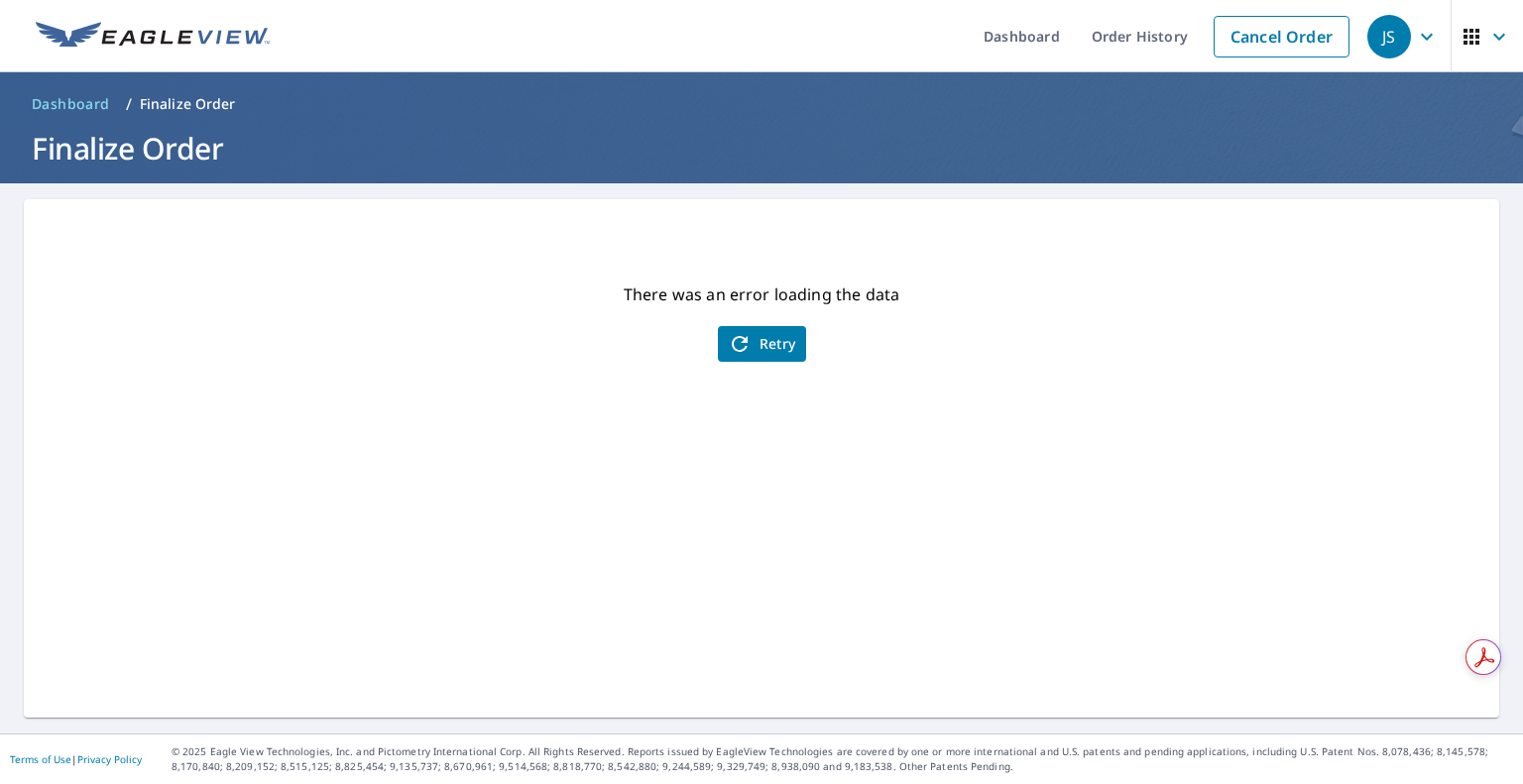 click on "Retry" at bounding box center [762, 344] 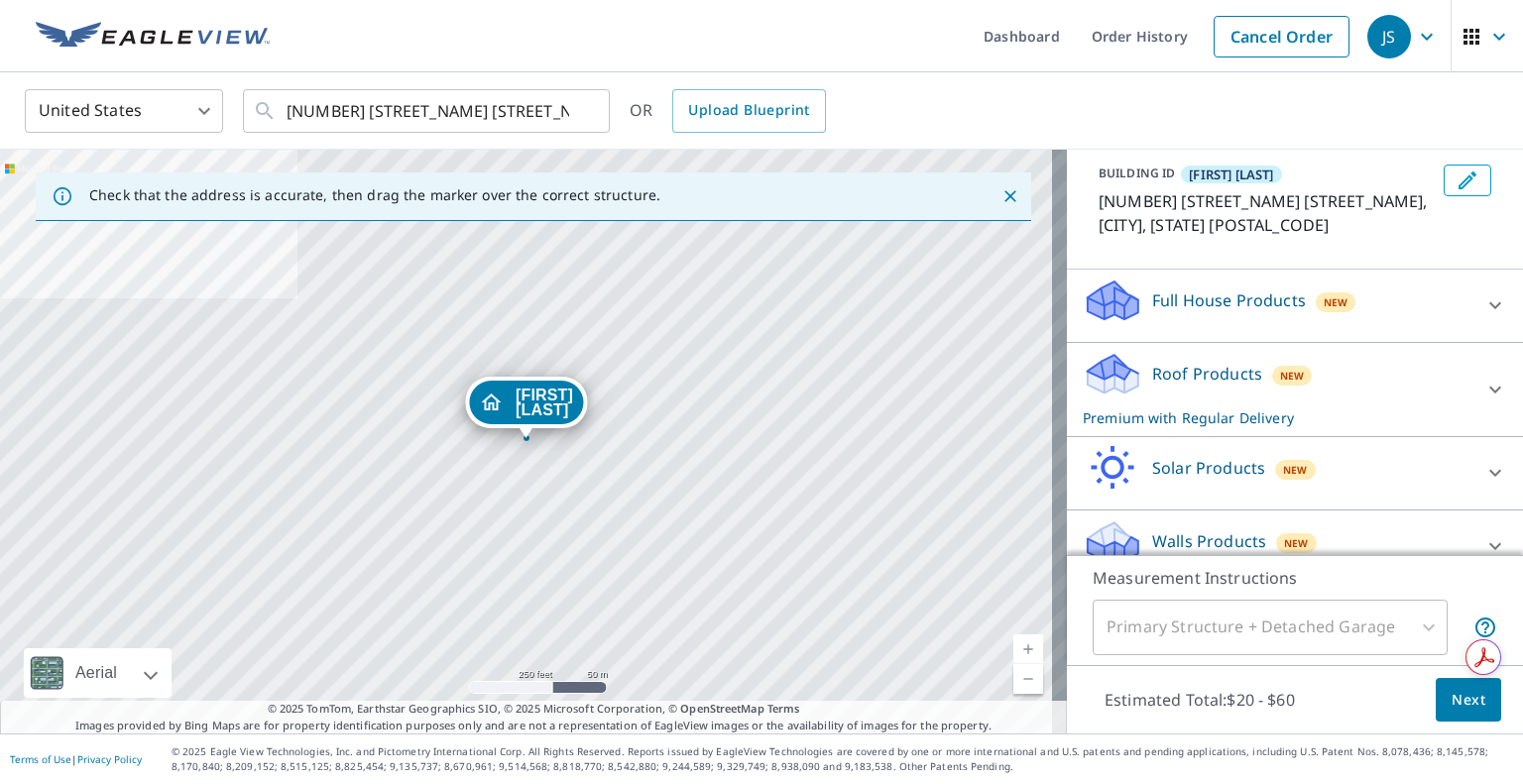 scroll, scrollTop: 113, scrollLeft: 0, axis: vertical 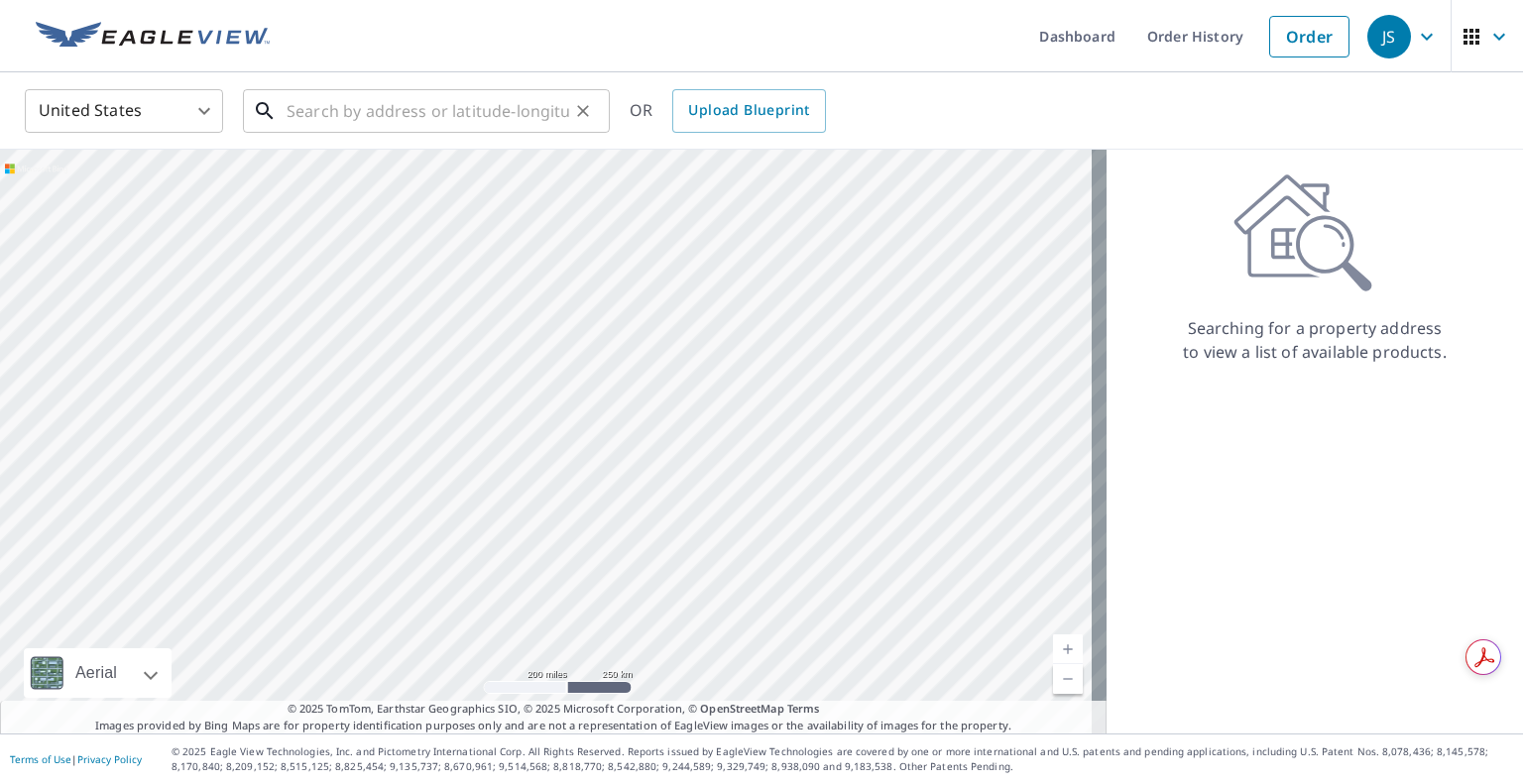 click at bounding box center (427, 111) 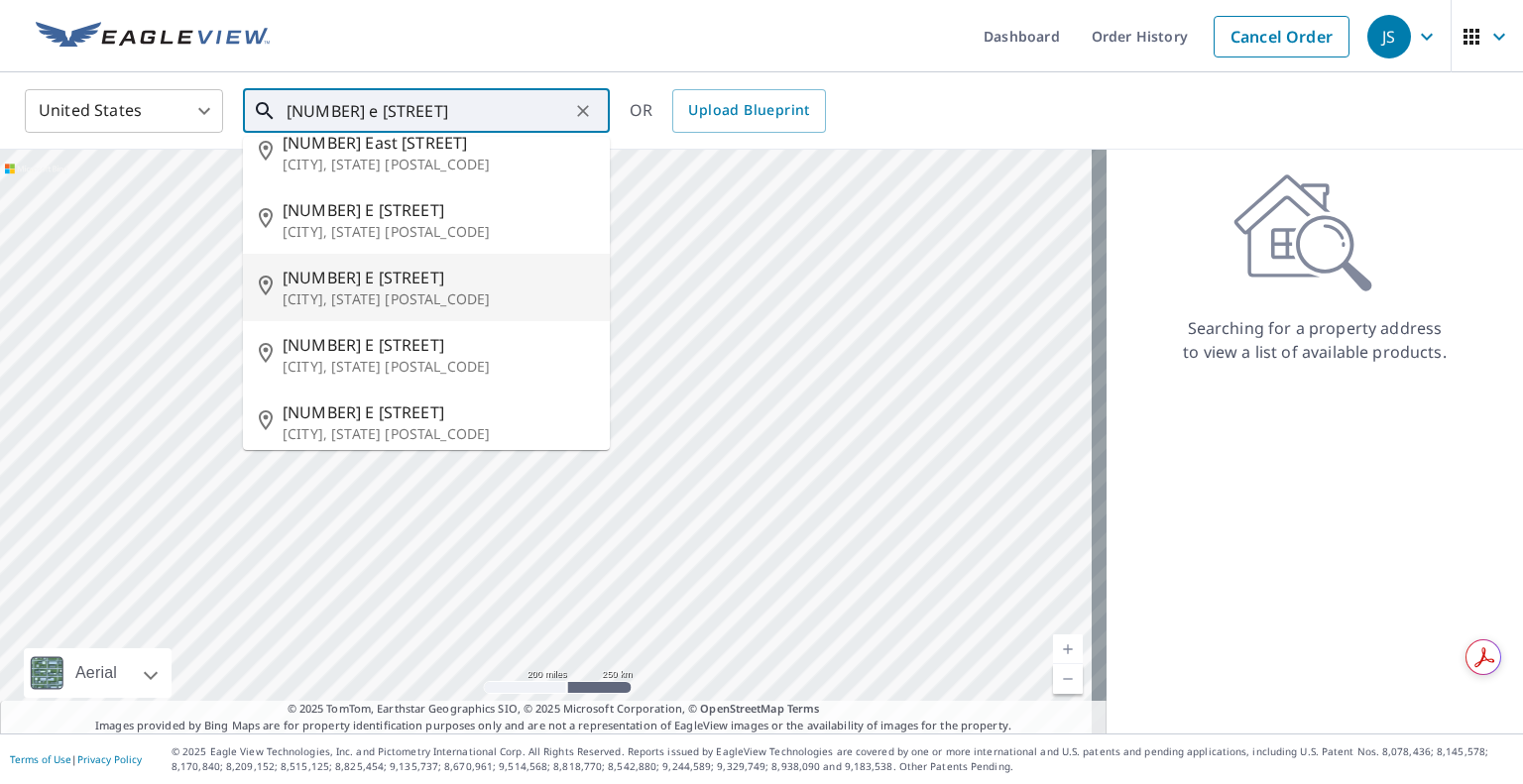 scroll, scrollTop: 39, scrollLeft: 0, axis: vertical 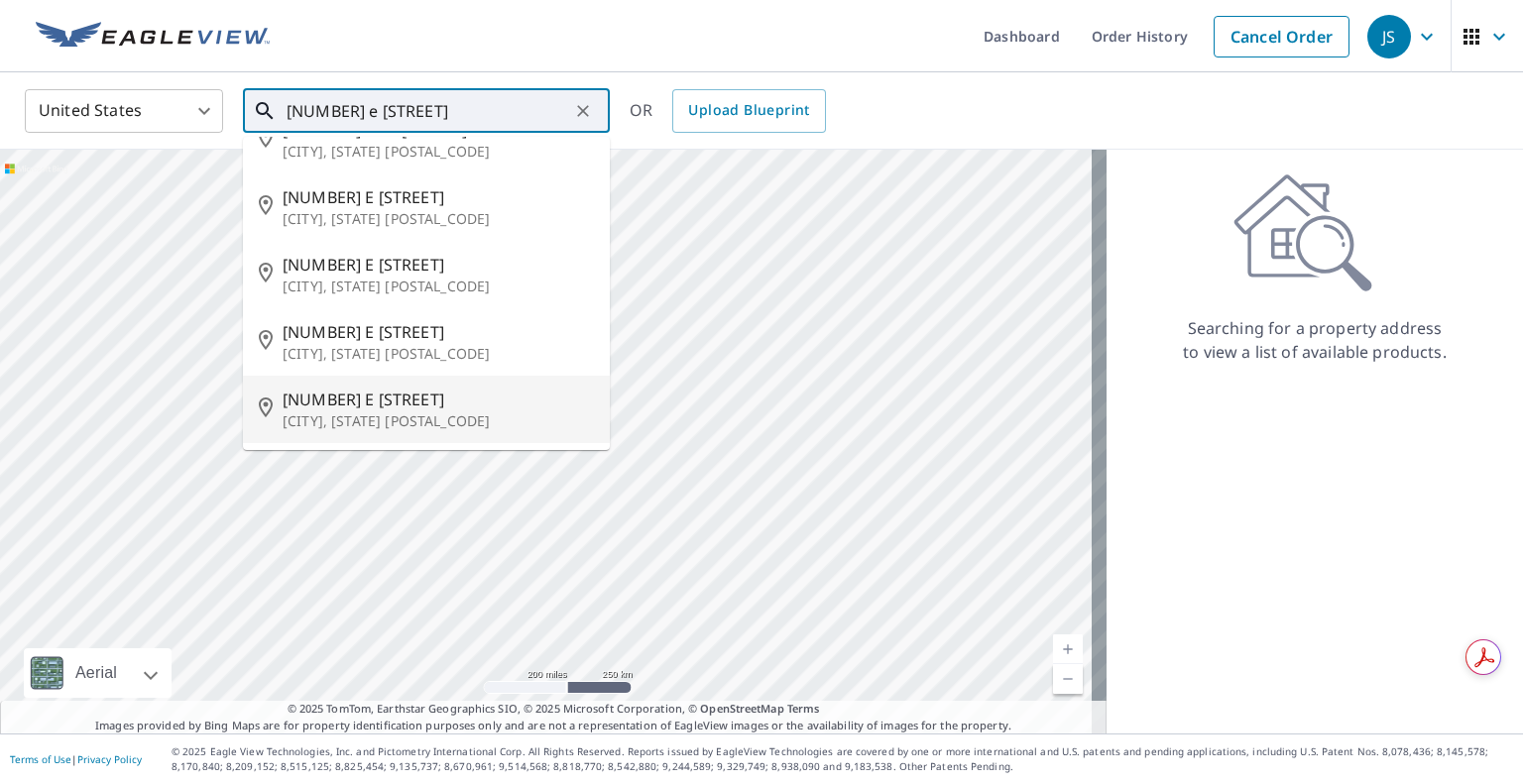 click on "[NUMBER] E [STREET]" at bounding box center (438, 399) 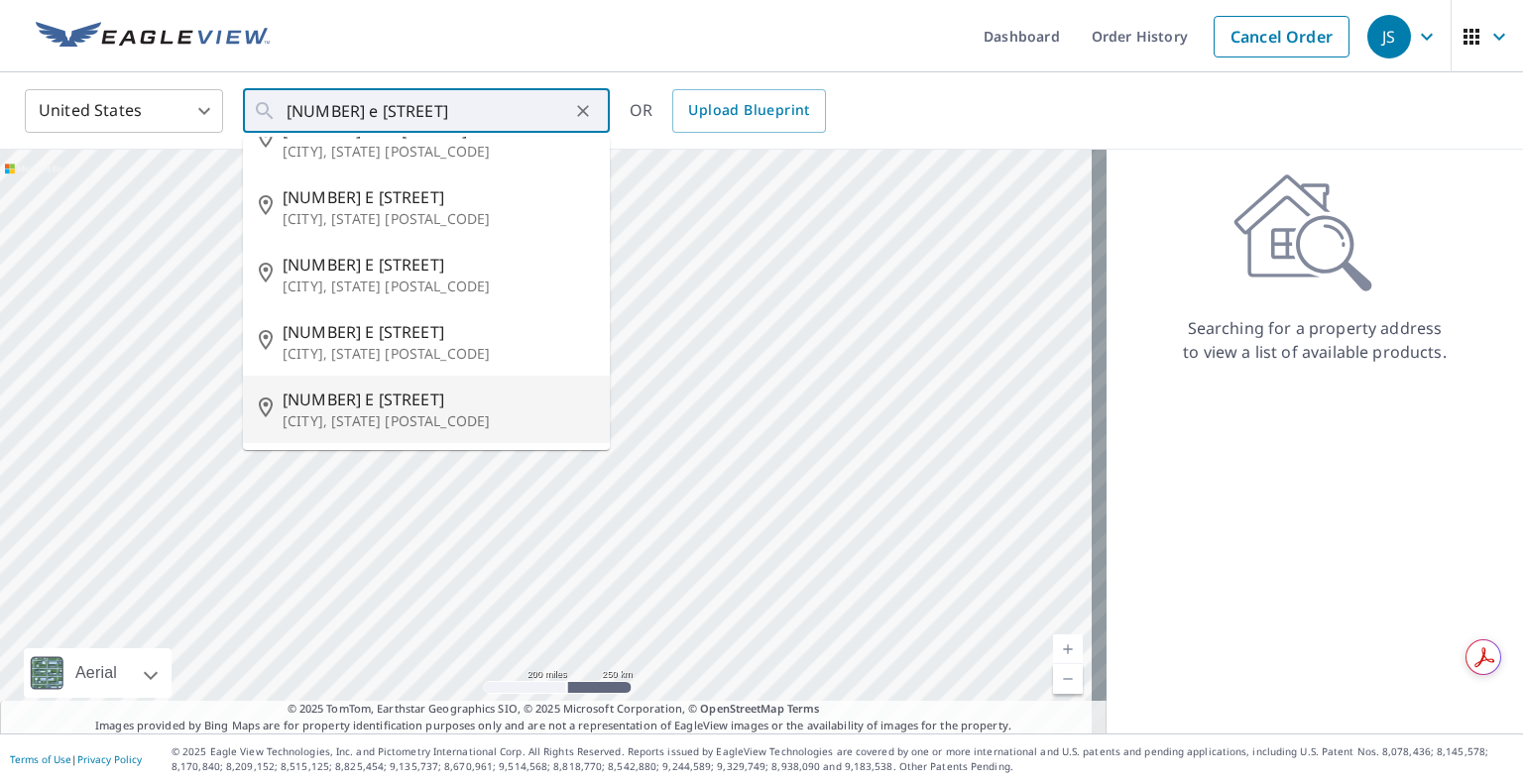 type on "[NUMBER] E [STREET] [CITY], [STATE] [POSTAL_CODE]" 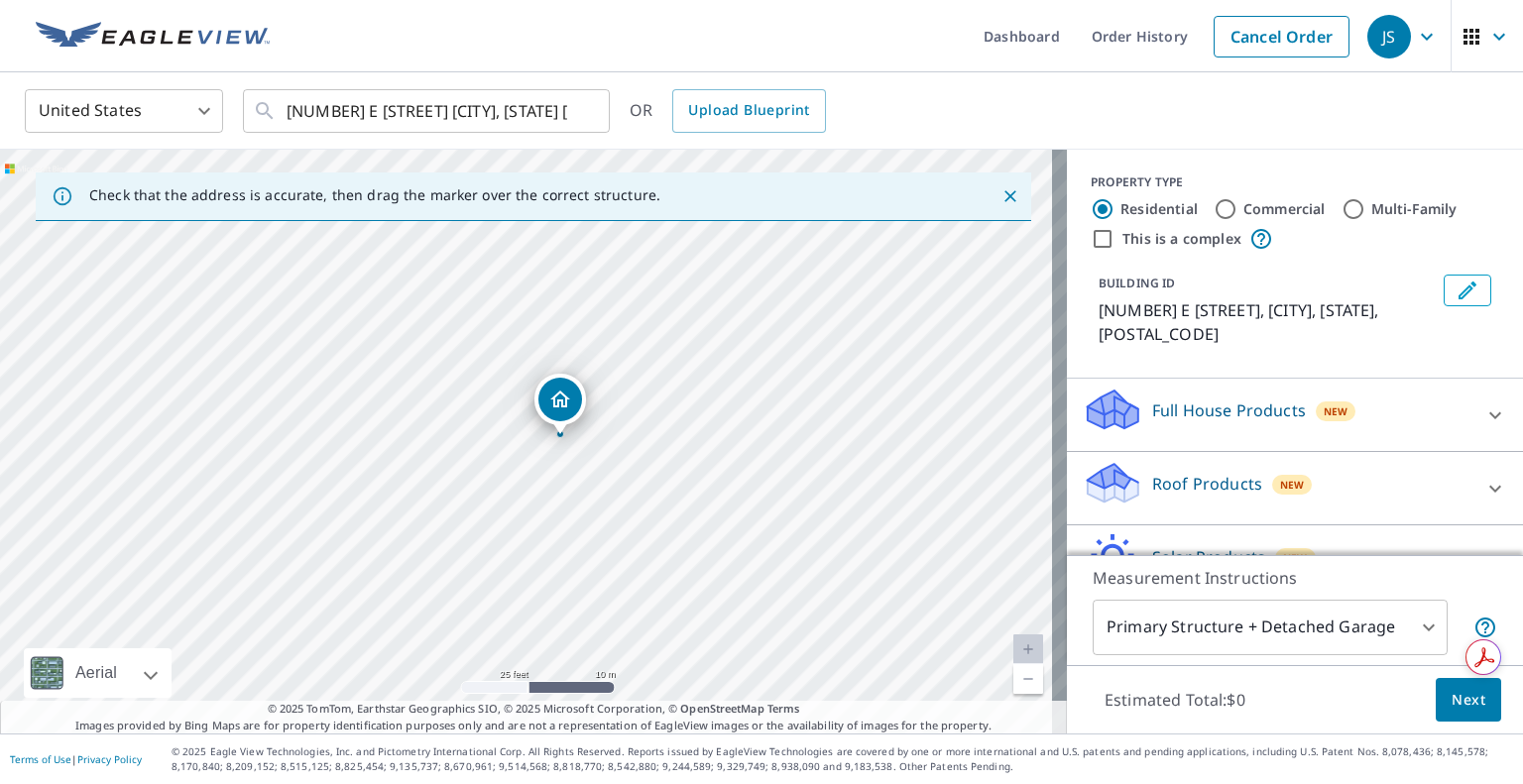 click on "[NUMBER] E [STREET], [CITY], [STATE] [POSTAL_CODE]  Aerial Road A standard road map Aerial A detailed look from above Labels Labels 25 feet 10 m © 2025 TomTom, © Vexcel Imaging, © 2025 Microsoft Corporation,  © OpenStreetMap Terms © 2025 TomTom, Earthstar Geographics SIO, © 2025 Microsoft Corporation, ©   OpenStreetMap   Terms Images provided by Bing Maps are for property identification purposes only and are not a representation of EagleView images or the availability of images for the property. PROPERTY TYPE Residential Commercial Multi-Family This is a complex BUILDING ID [NUMBER] E [STREET], [CITY], [STATE], [POSTAL_CODE] Full House Products New Full House™ $99 Roof Products New Premium $20 - $60 QuickSquares™ $18 Gutter $12 Bid Perfect™ $18 Solar Products New Inform Essentials+ $50 Walls Products New $55 Walls $36 1" at bounding box center [762, 392] 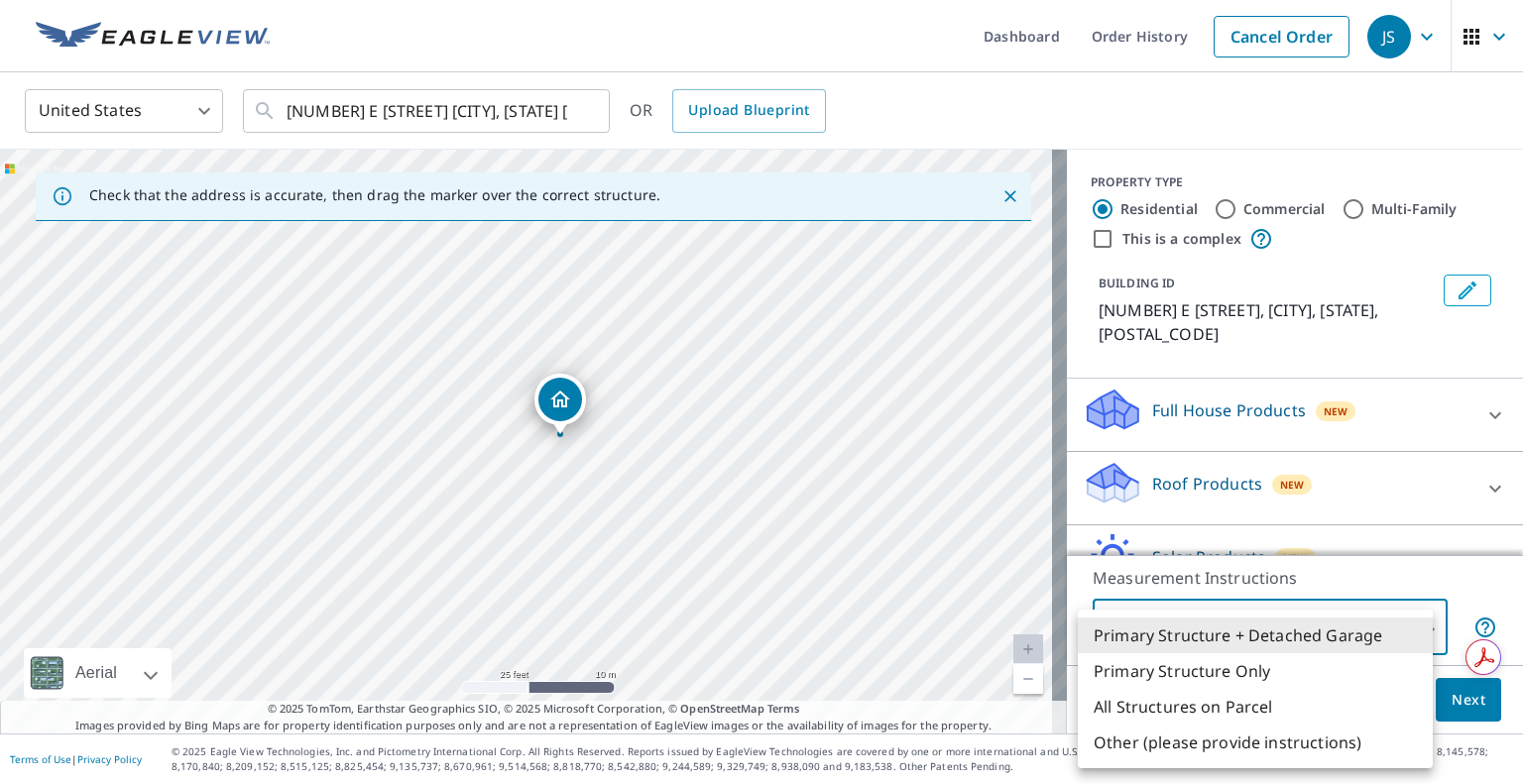 click on "Primary Structure Only" at bounding box center [1255, 671] 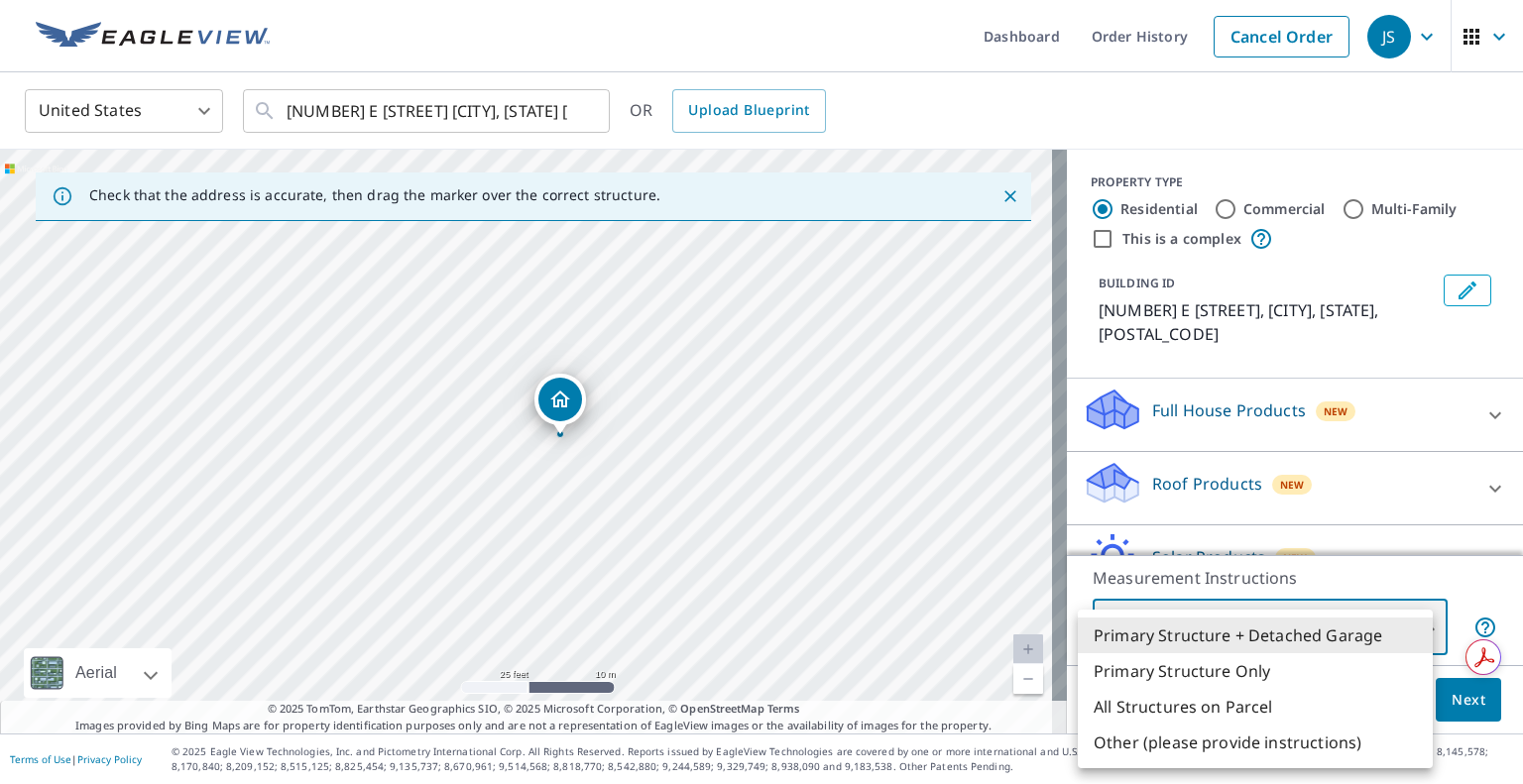 type on "2" 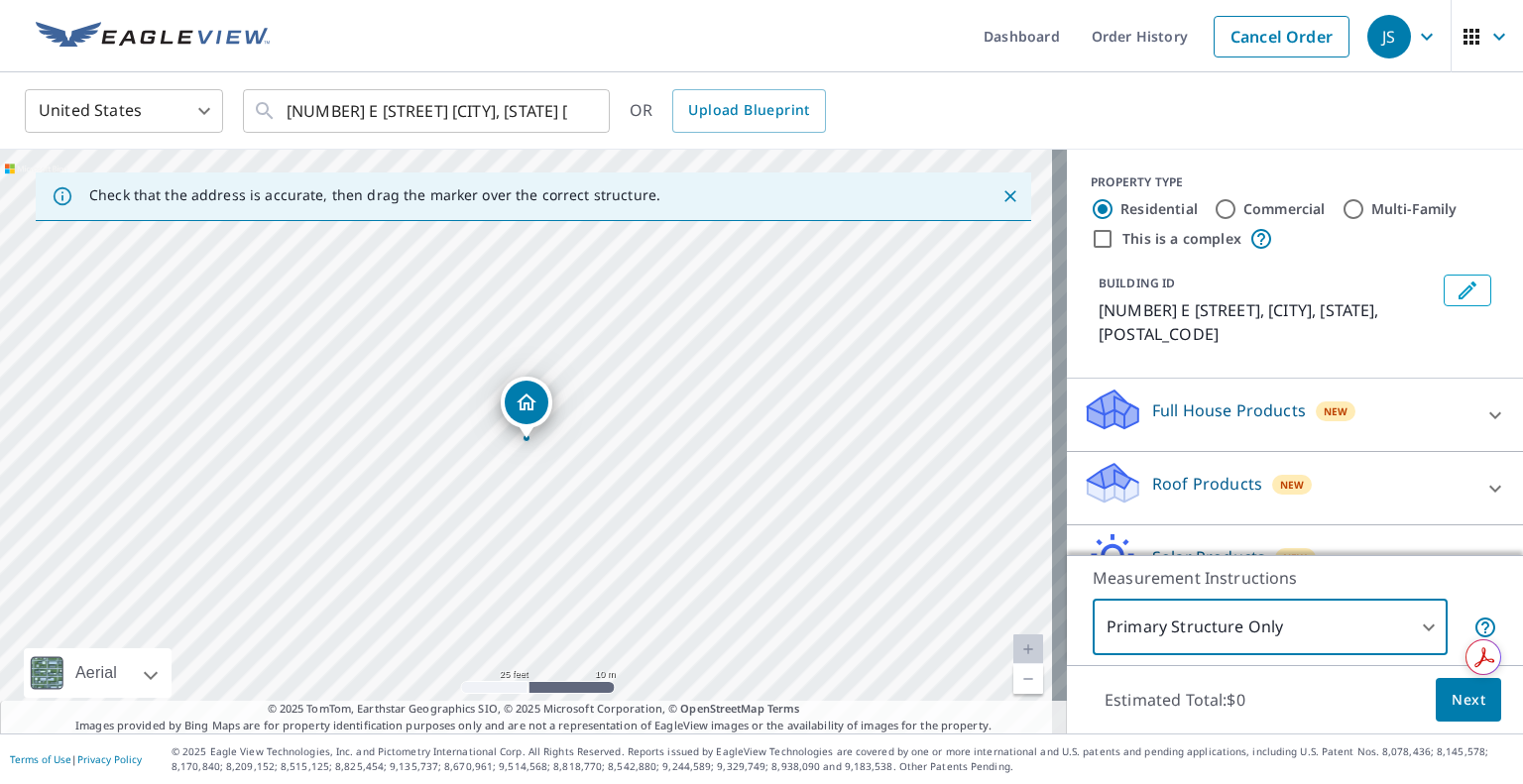 click on "Next" at bounding box center (1468, 700) 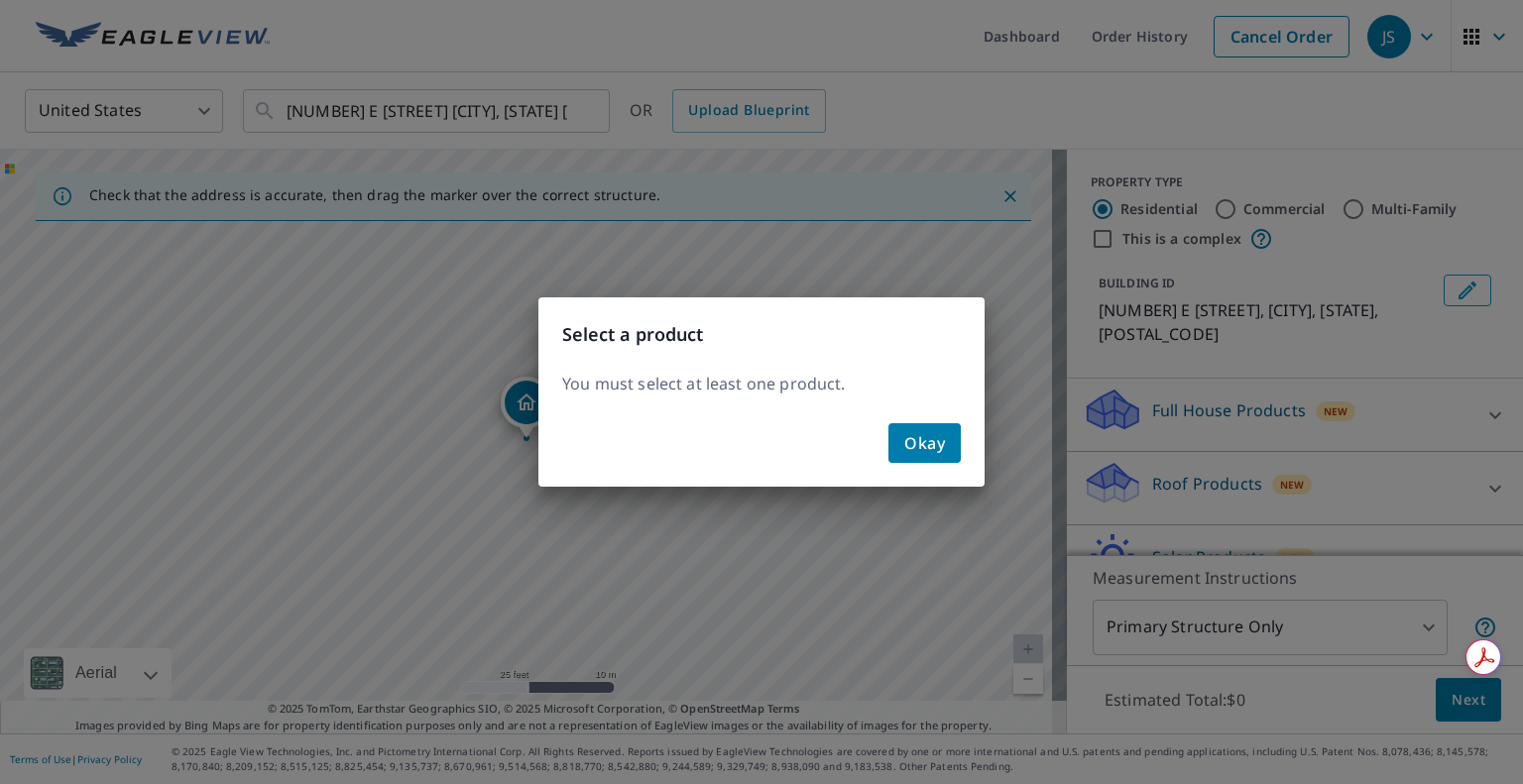 click on "Okay" at bounding box center [924, 443] 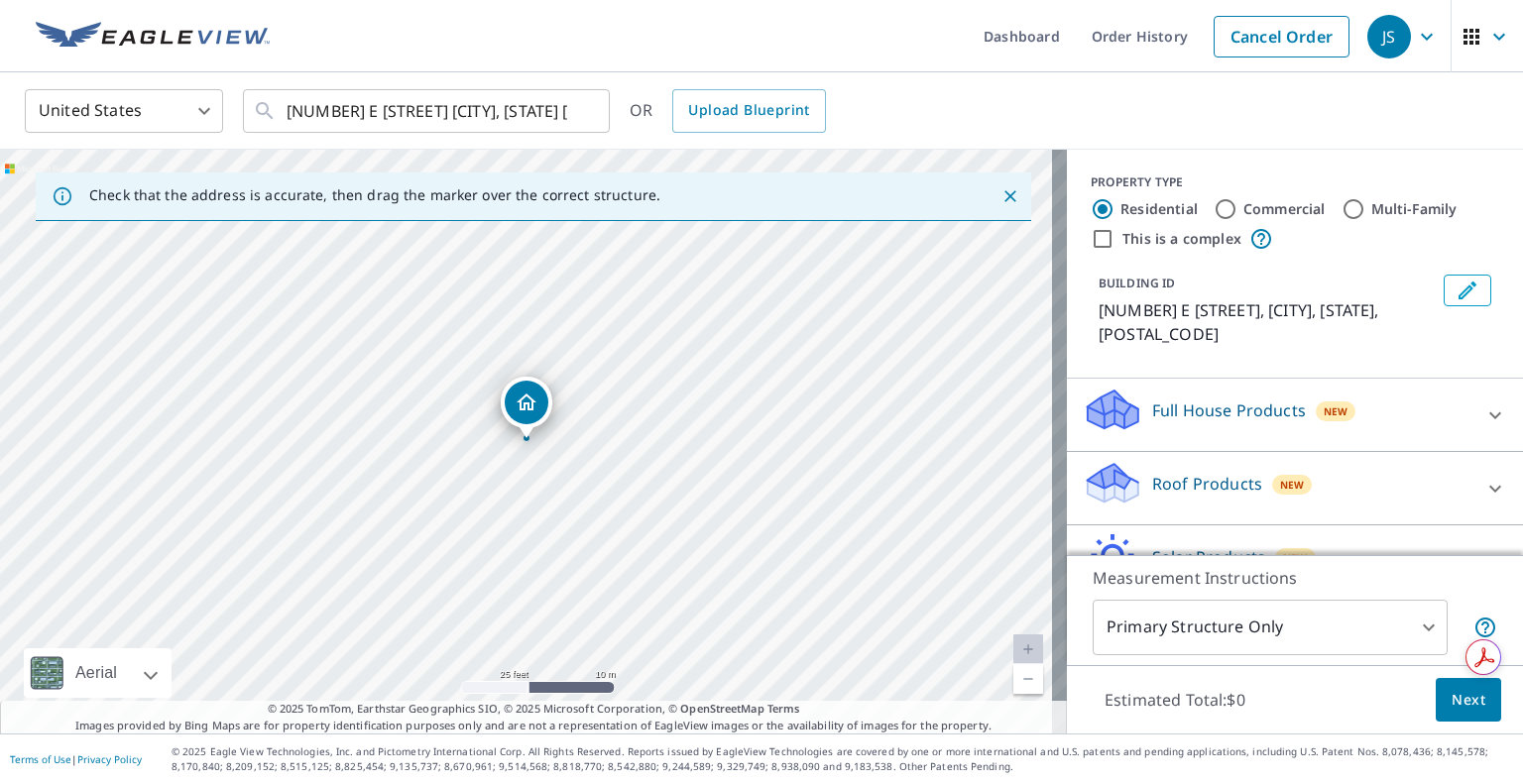 click on "Roof Products New" at bounding box center [1277, 488] 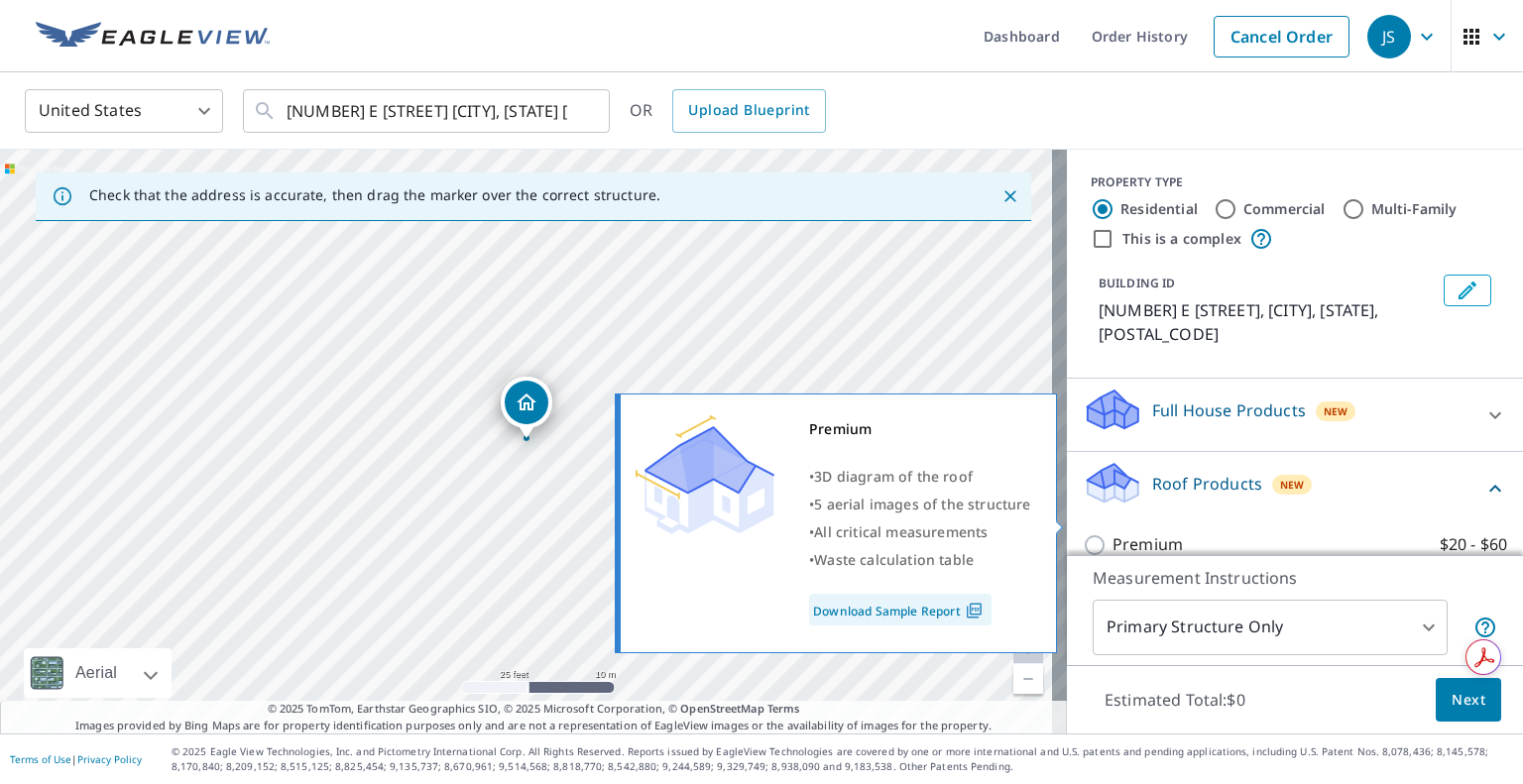 click on "Premium" at bounding box center [1147, 544] 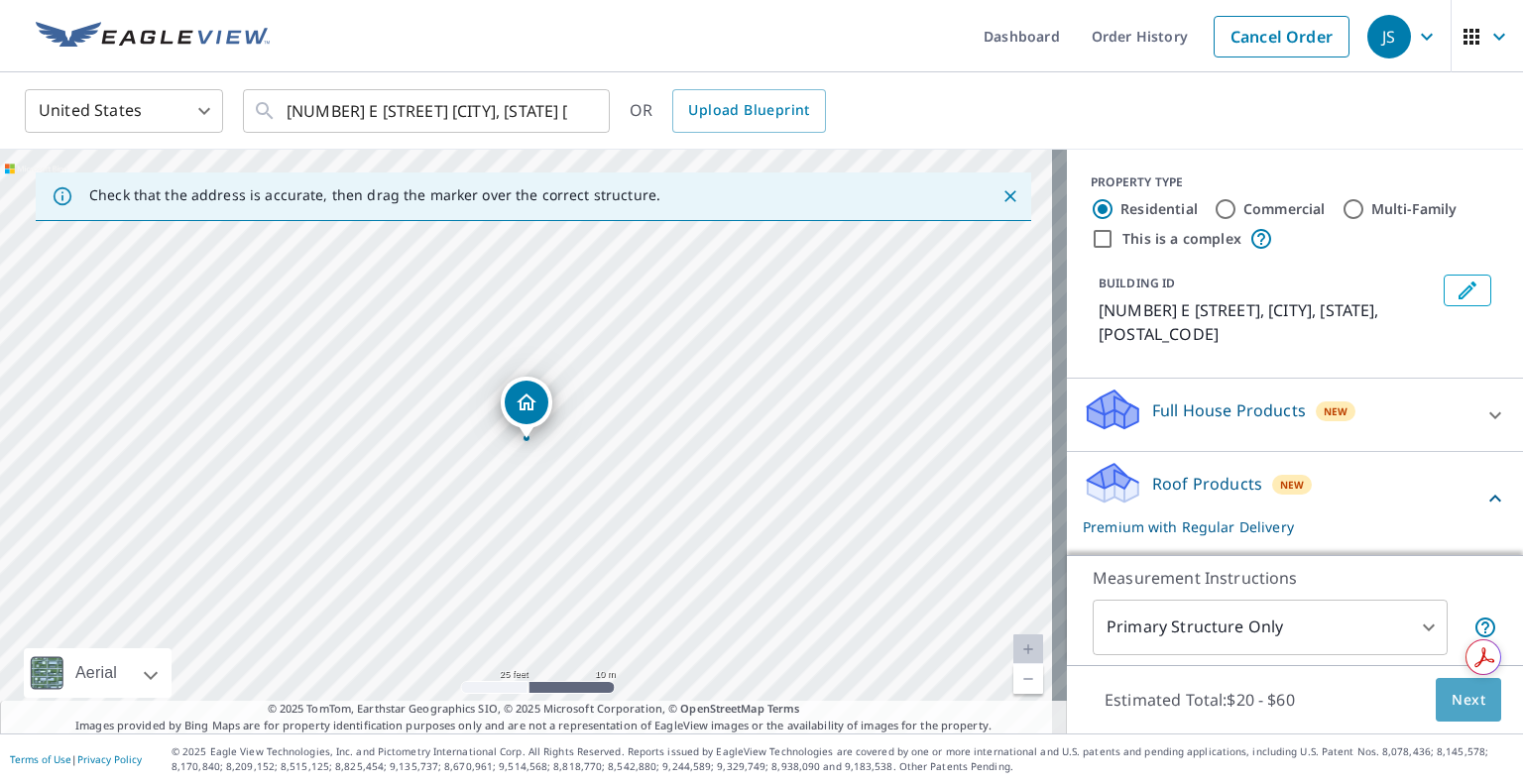 click on "Next" at bounding box center (1468, 700) 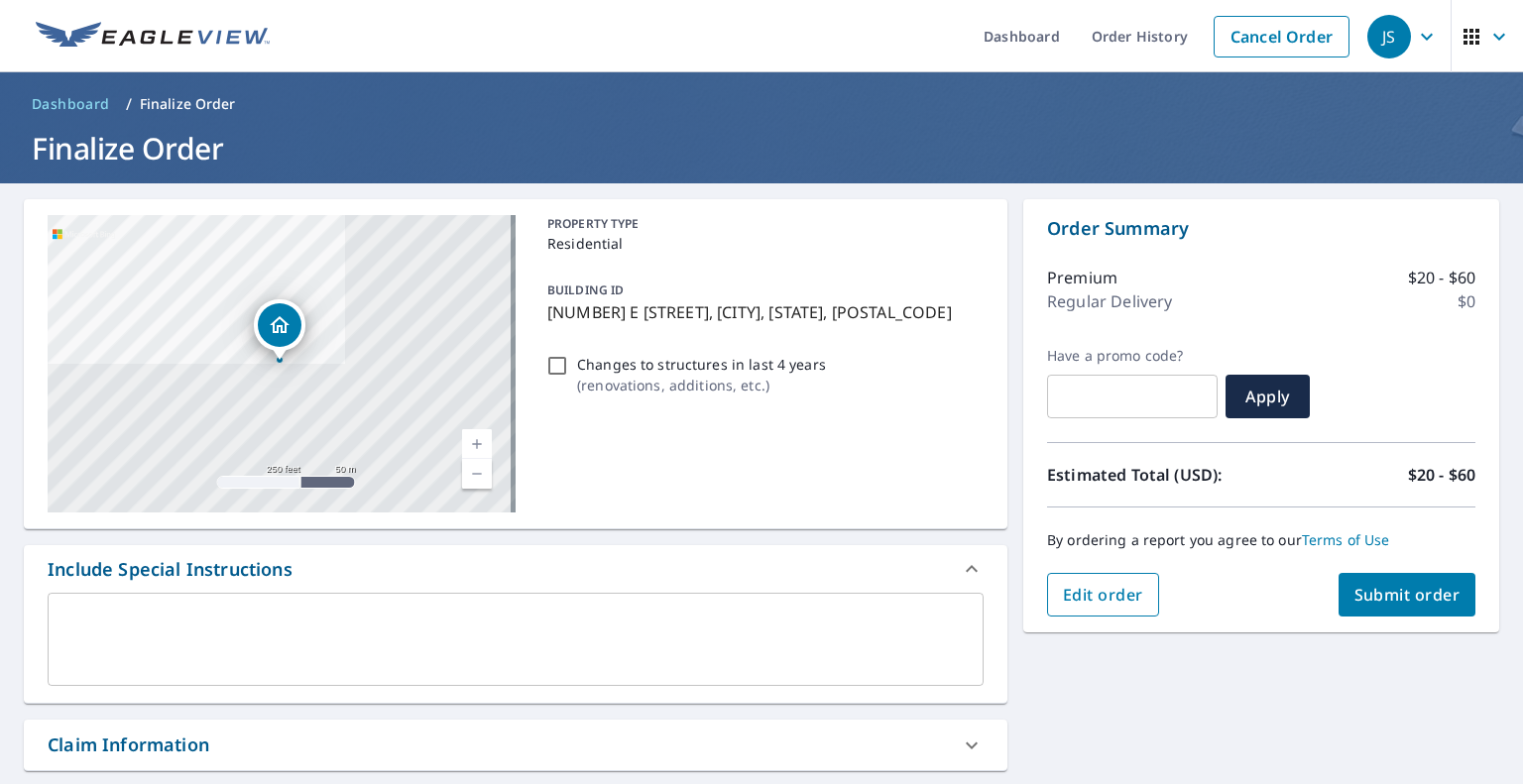 click on "Edit order" at bounding box center (1103, 595) 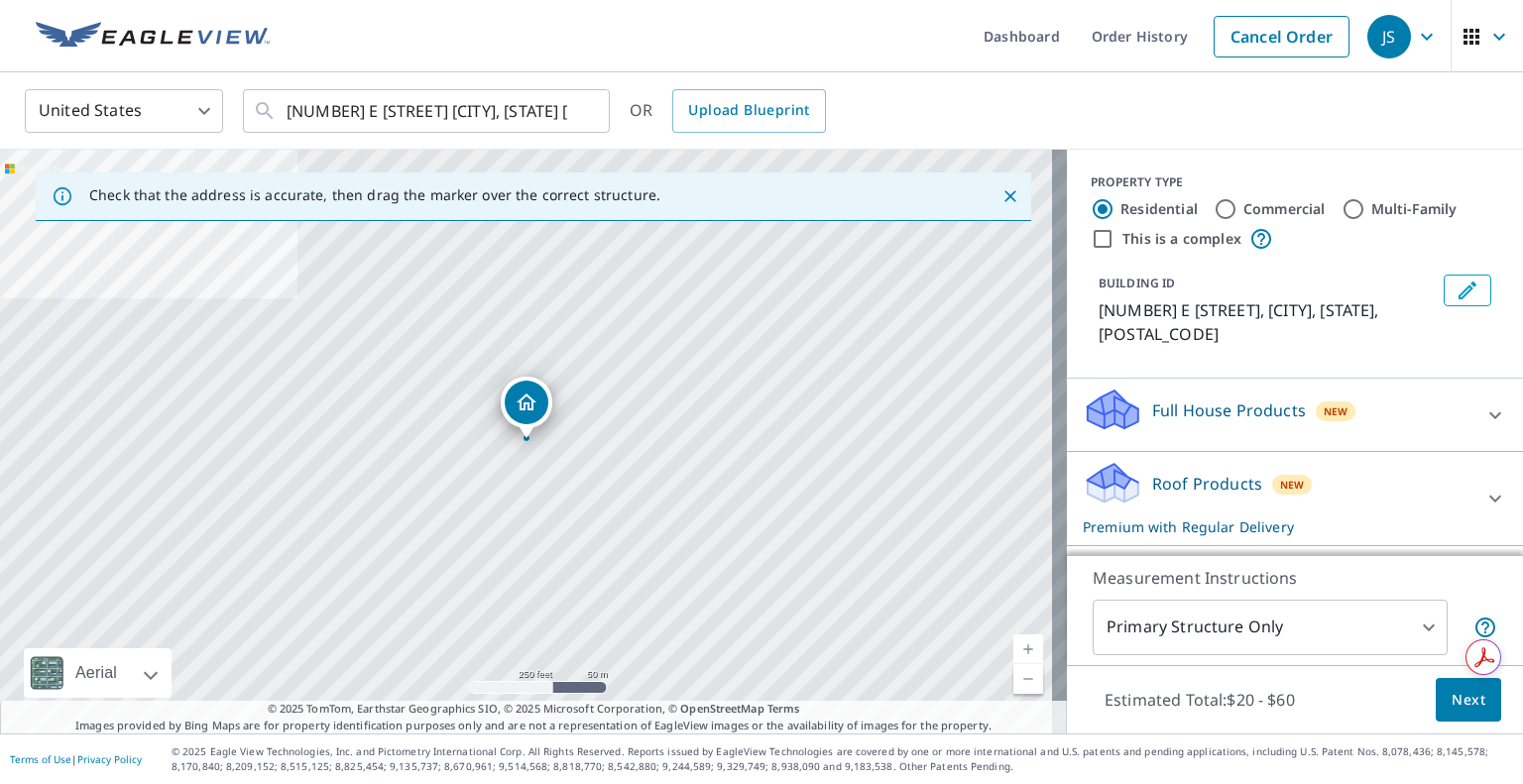 click 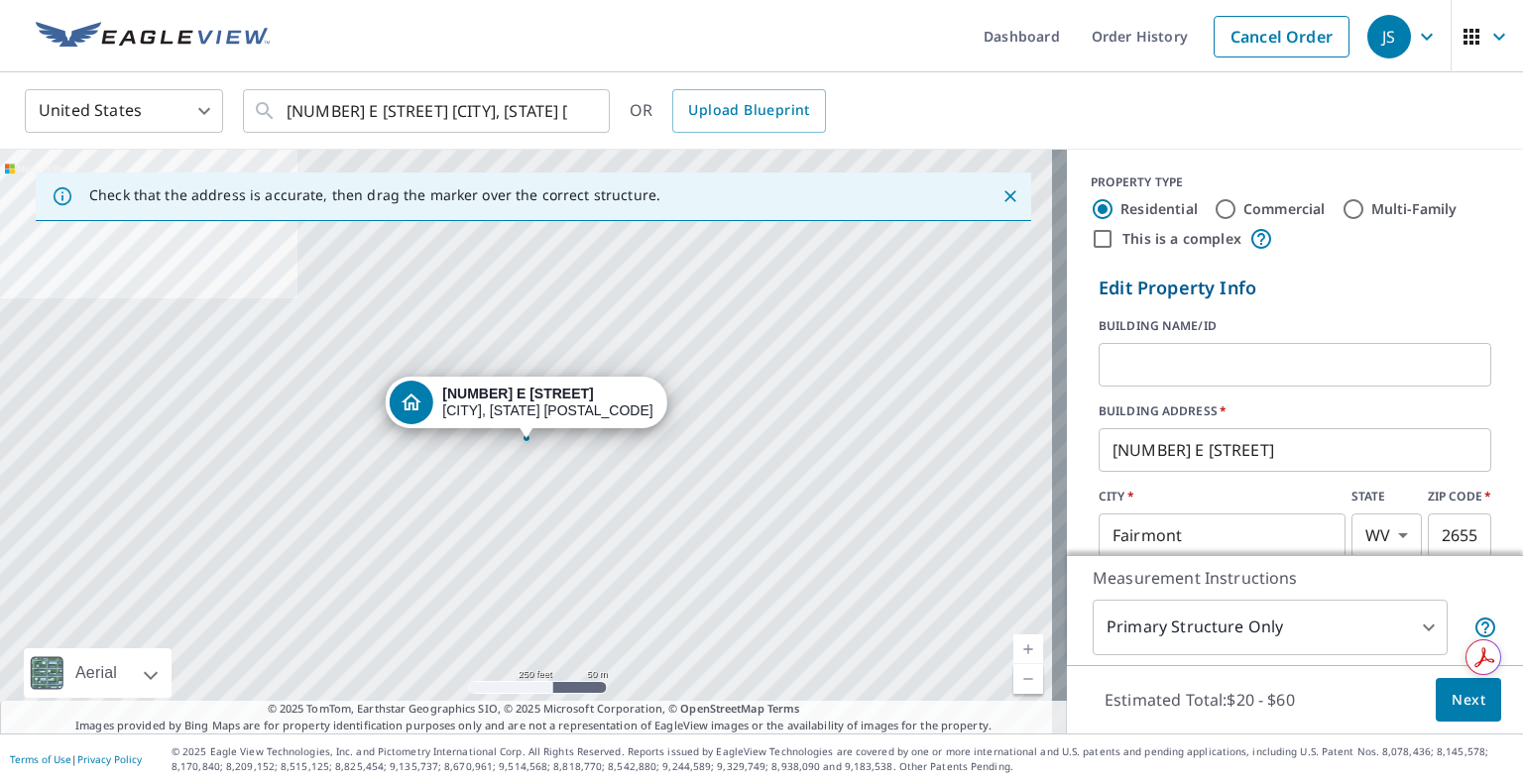 click at bounding box center (1295, 365) 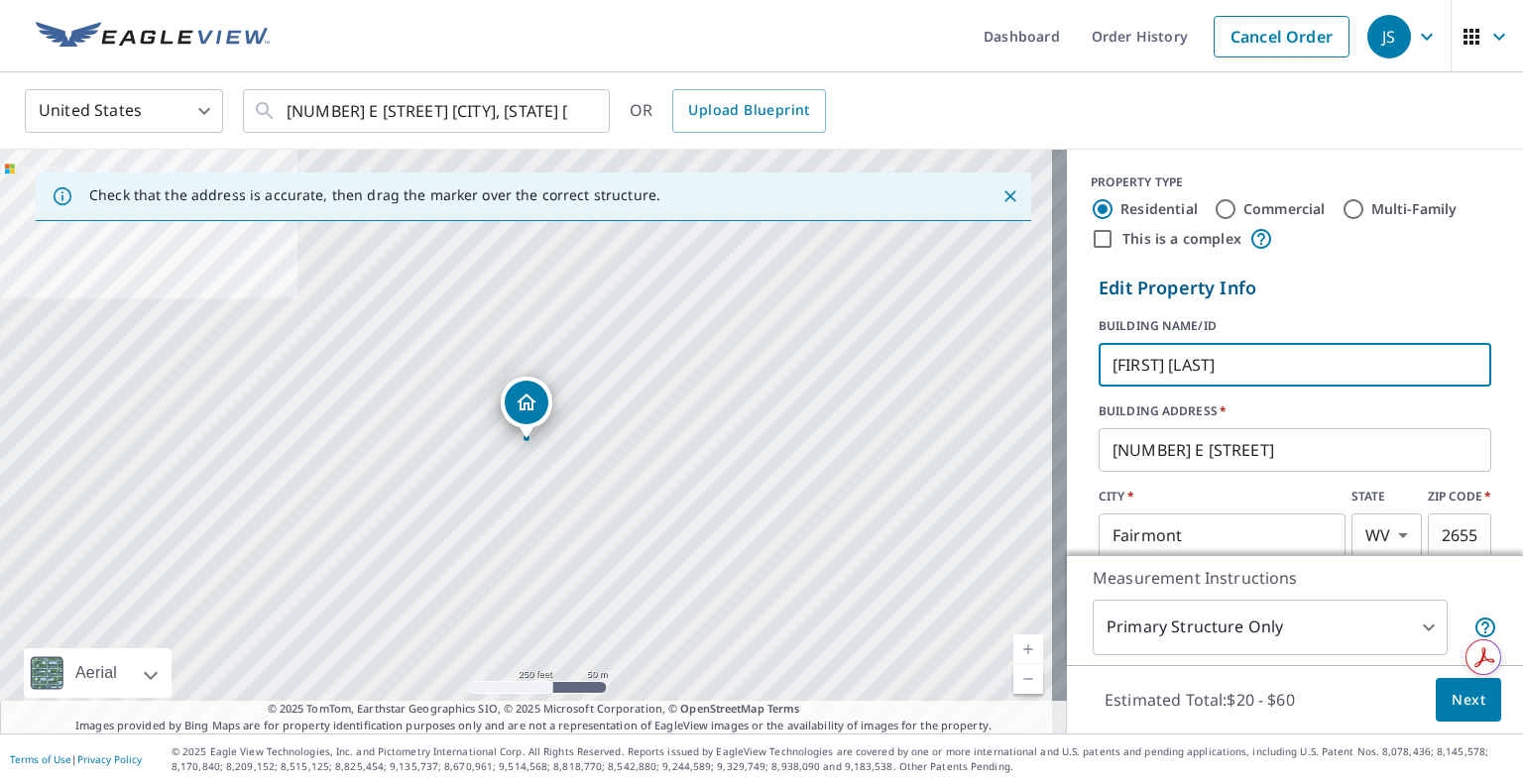 type on "[FIRST] [LAST]" 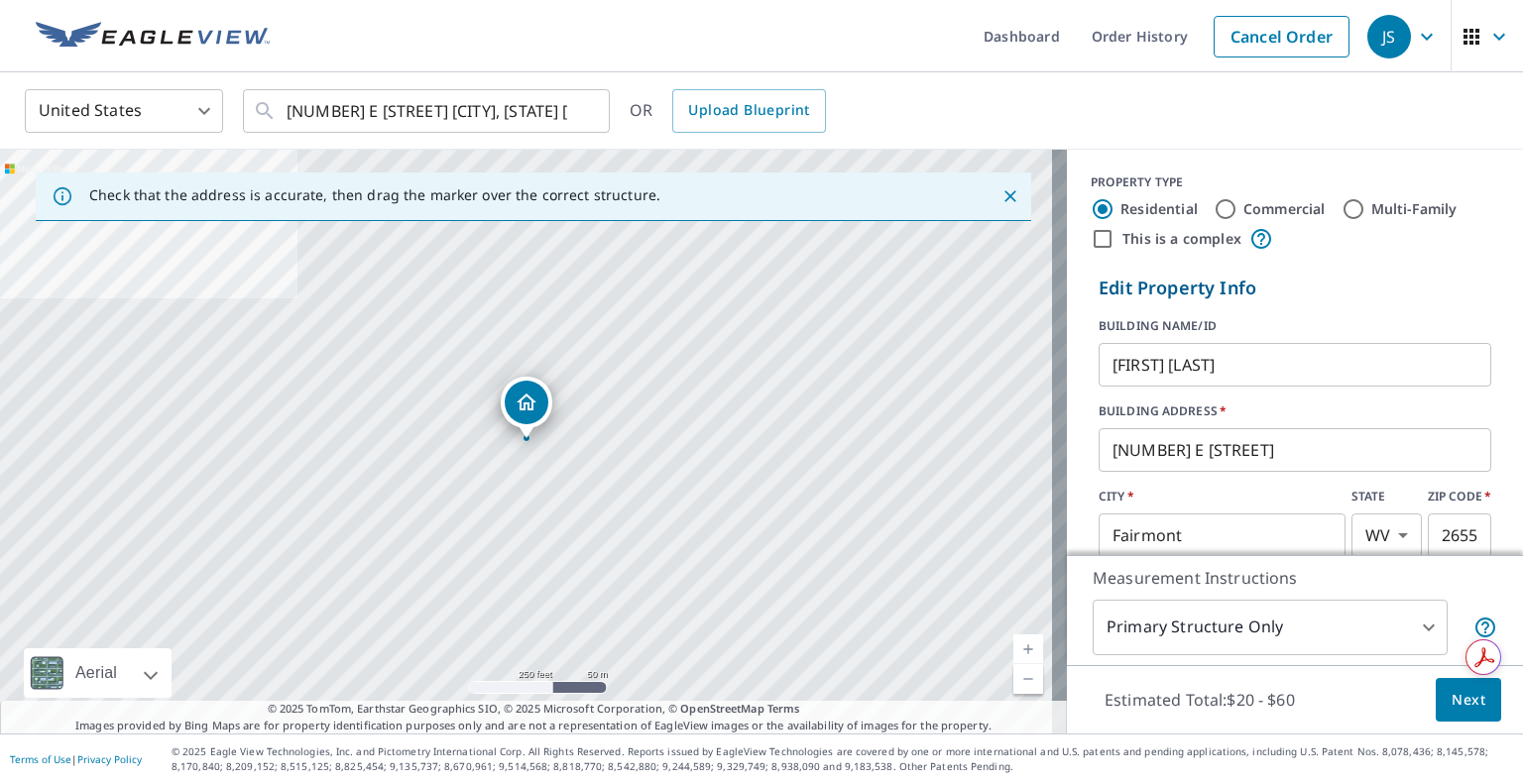 click on "BUILDING ADDRESS   *" at bounding box center (1295, 411) 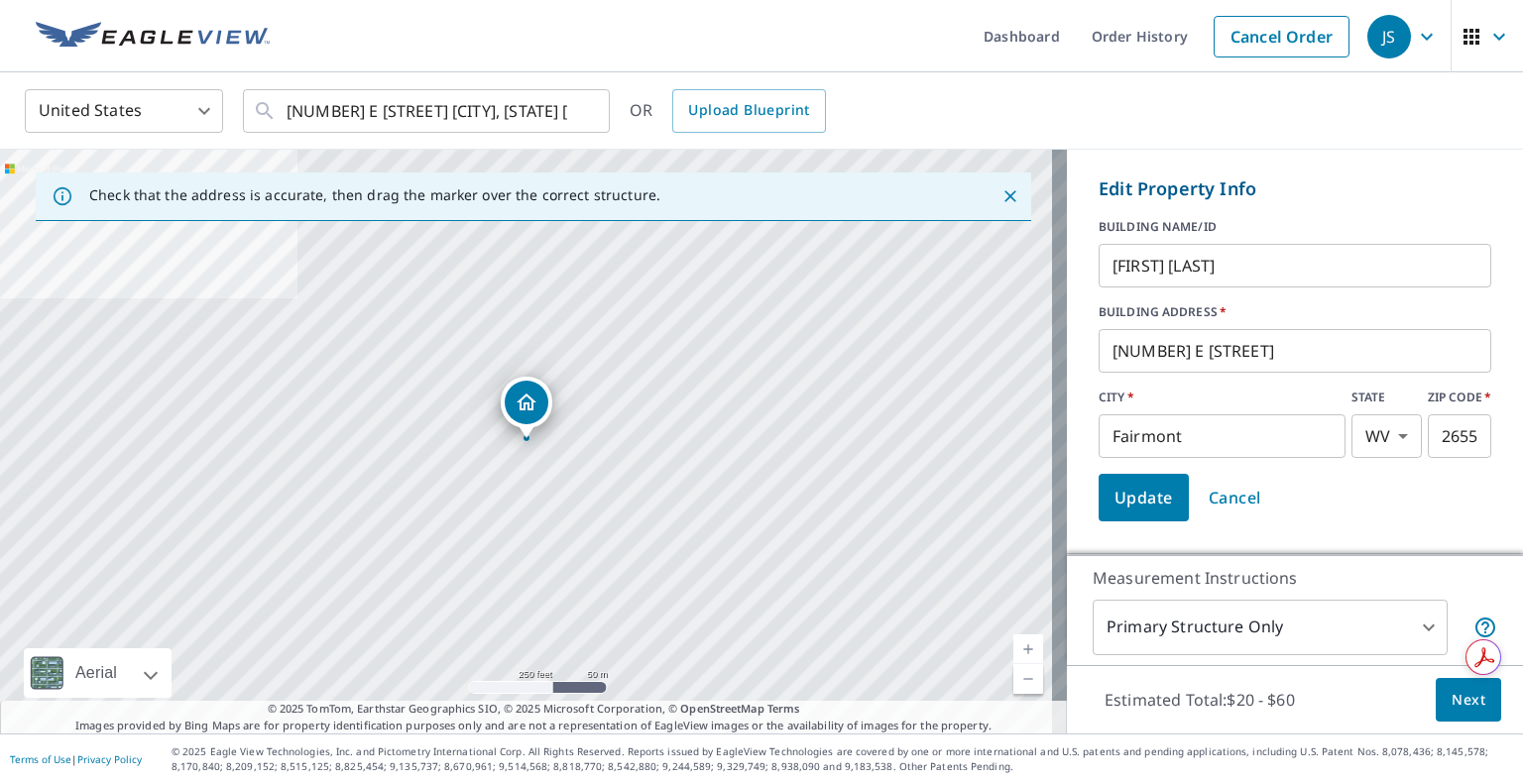 scroll, scrollTop: 297, scrollLeft: 0, axis: vertical 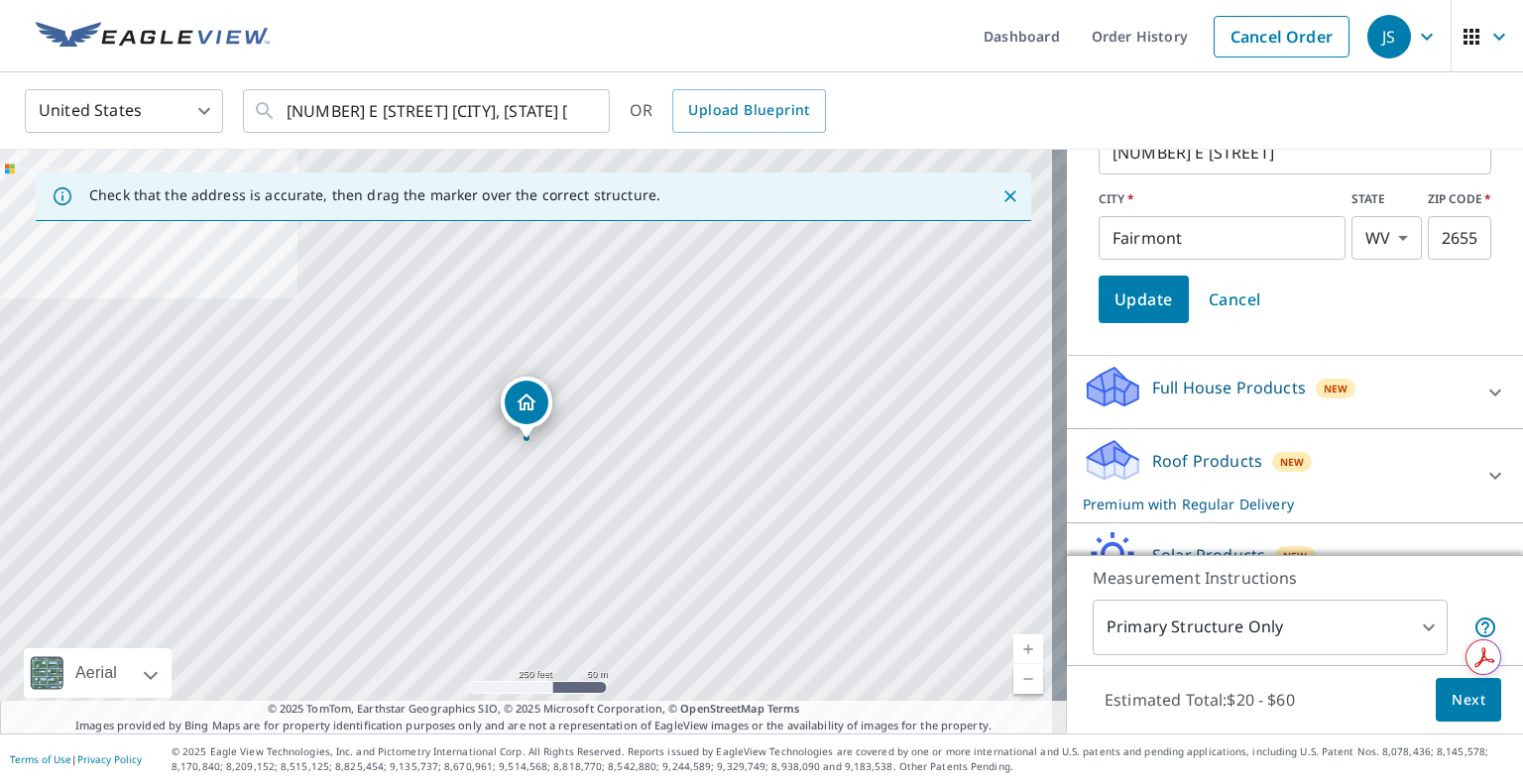 click on "Update" at bounding box center [1143, 299] 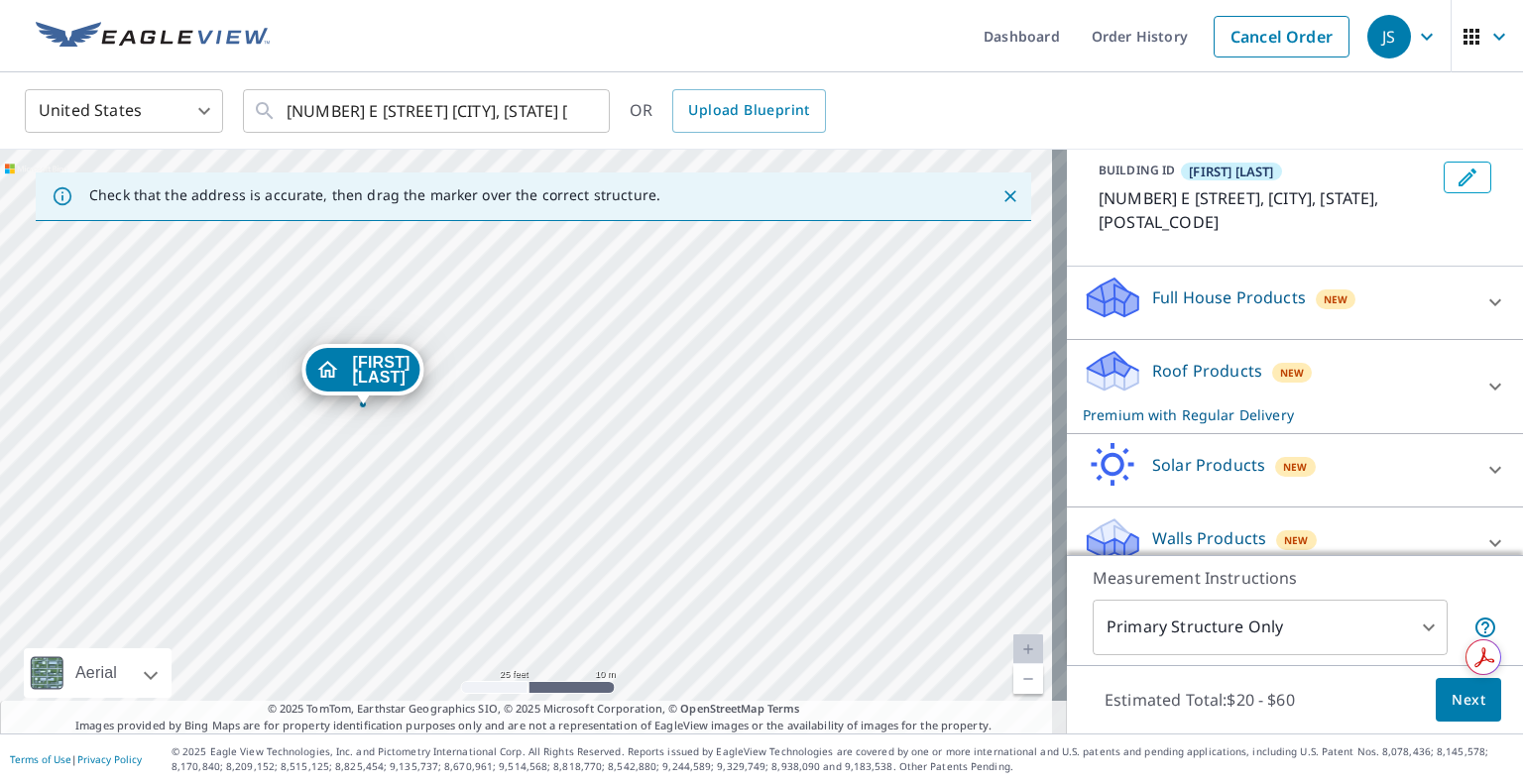 click on "Next" at bounding box center [1468, 700] 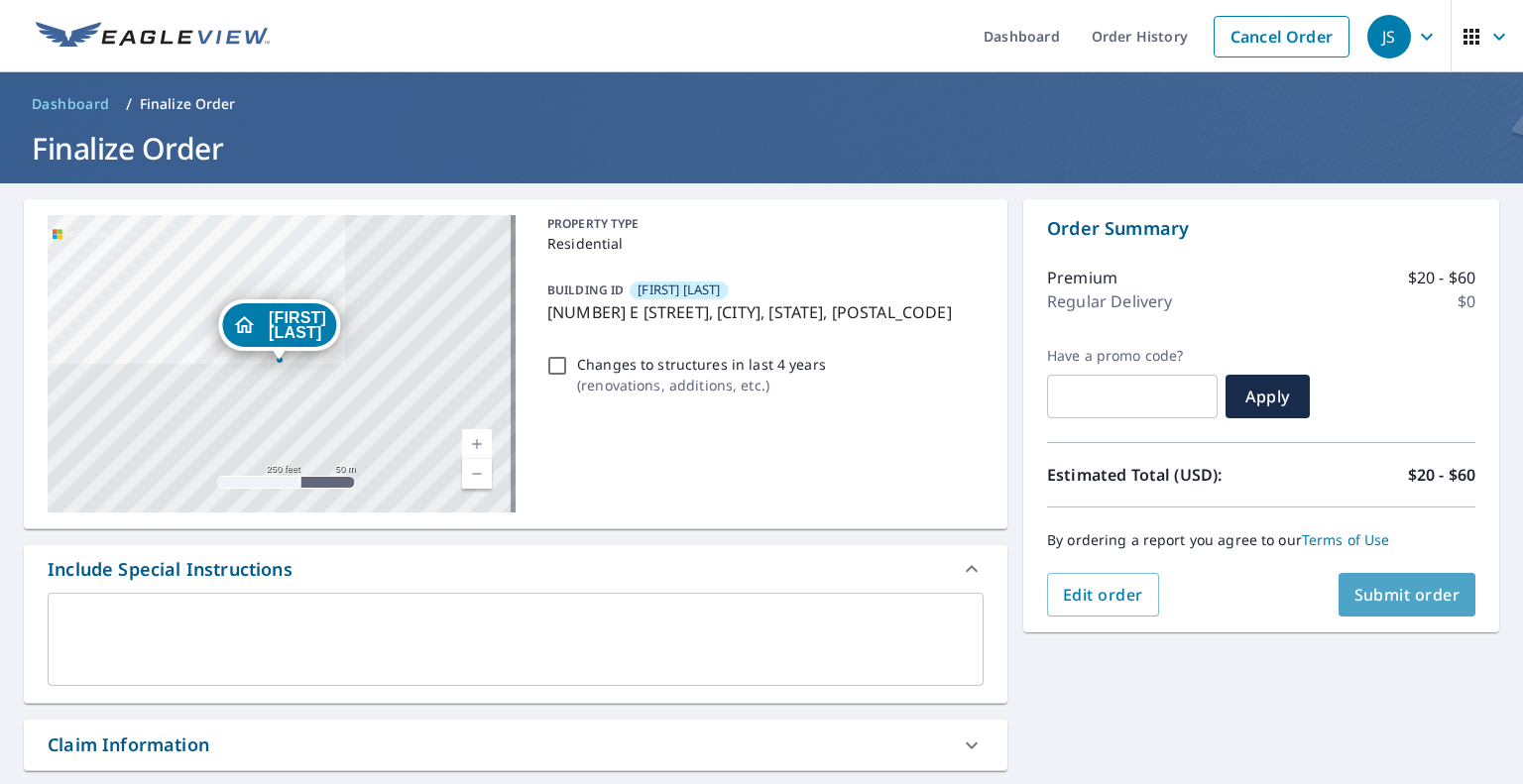 click on "Submit order" at bounding box center [1407, 595] 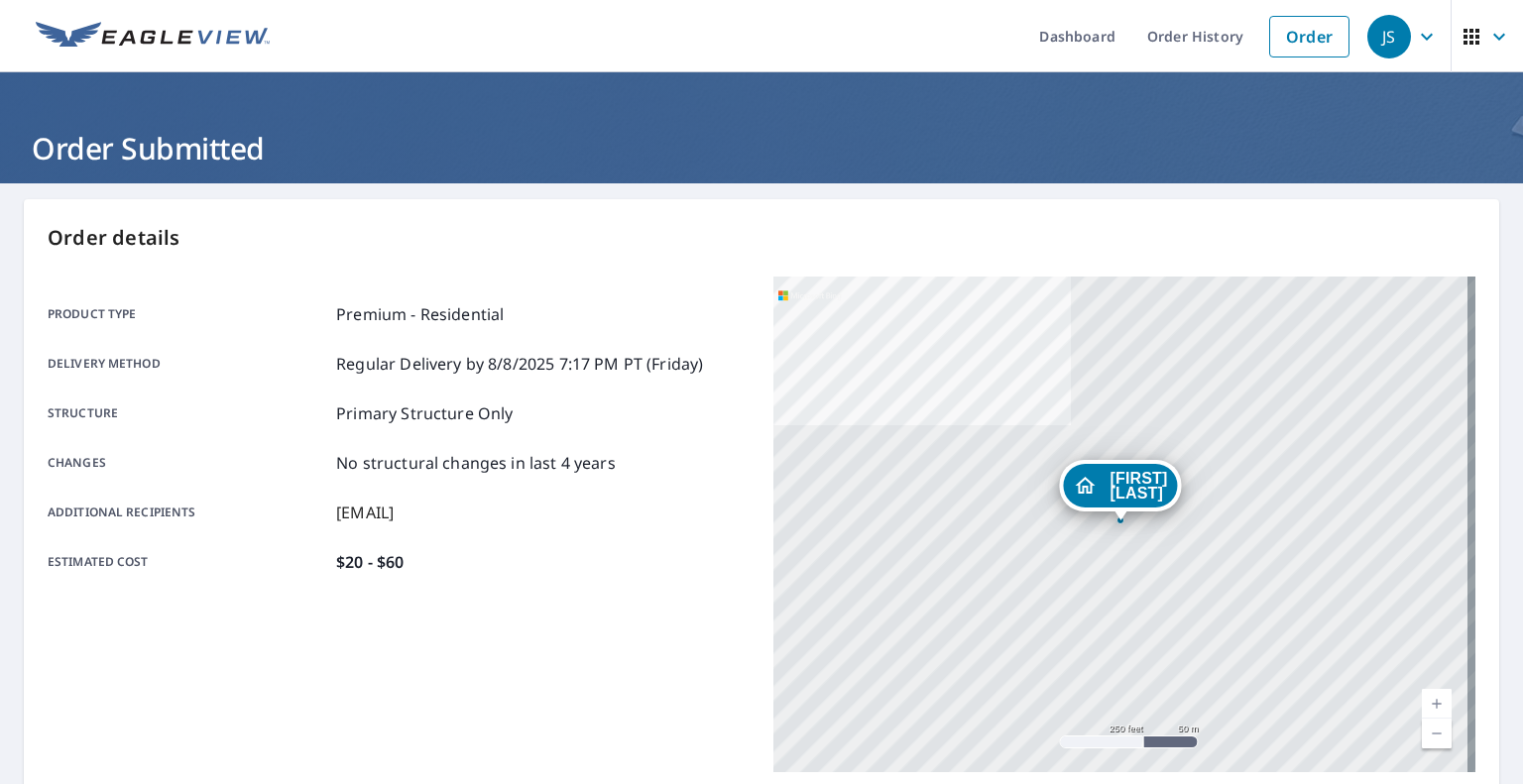 scroll, scrollTop: 381, scrollLeft: 0, axis: vertical 